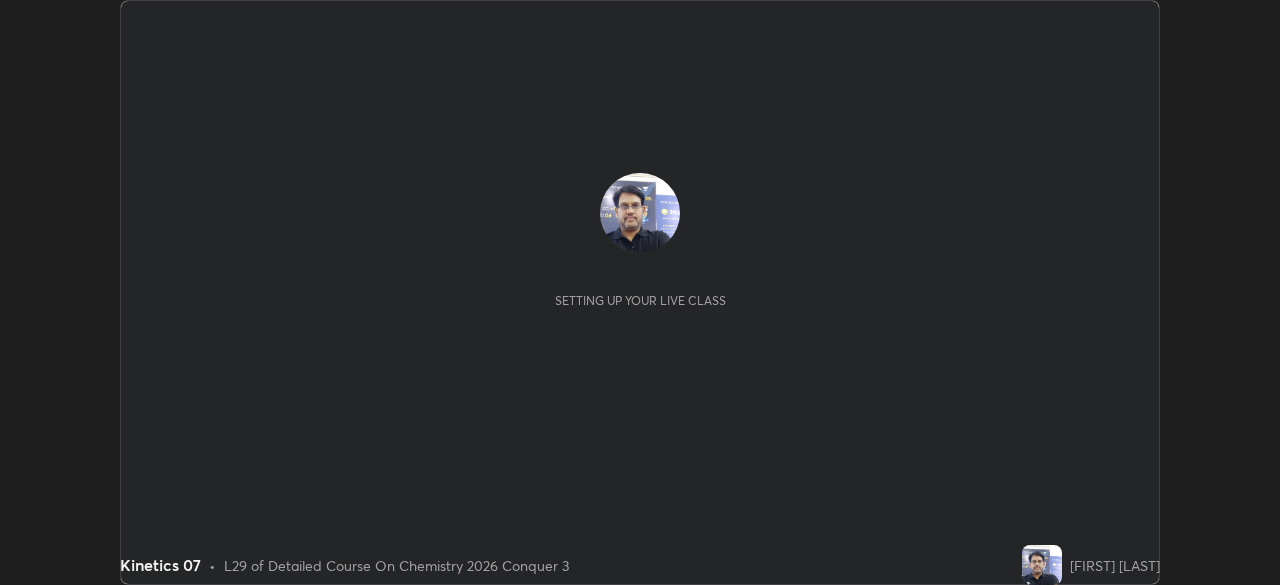 scroll, scrollTop: 0, scrollLeft: 0, axis: both 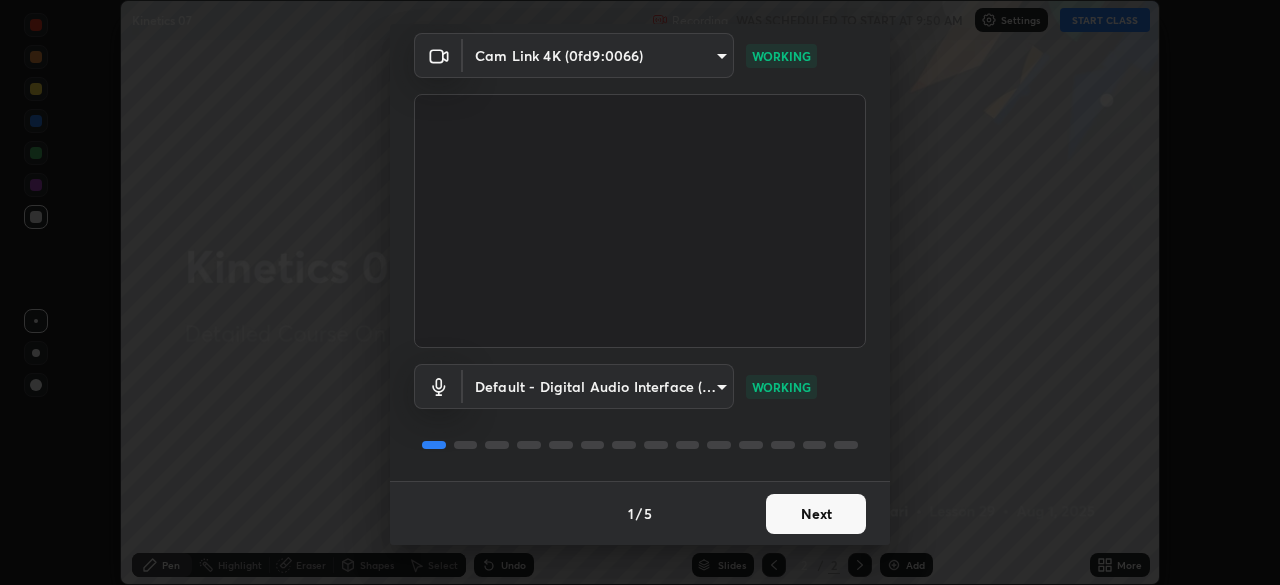 click on "Next" at bounding box center [816, 514] 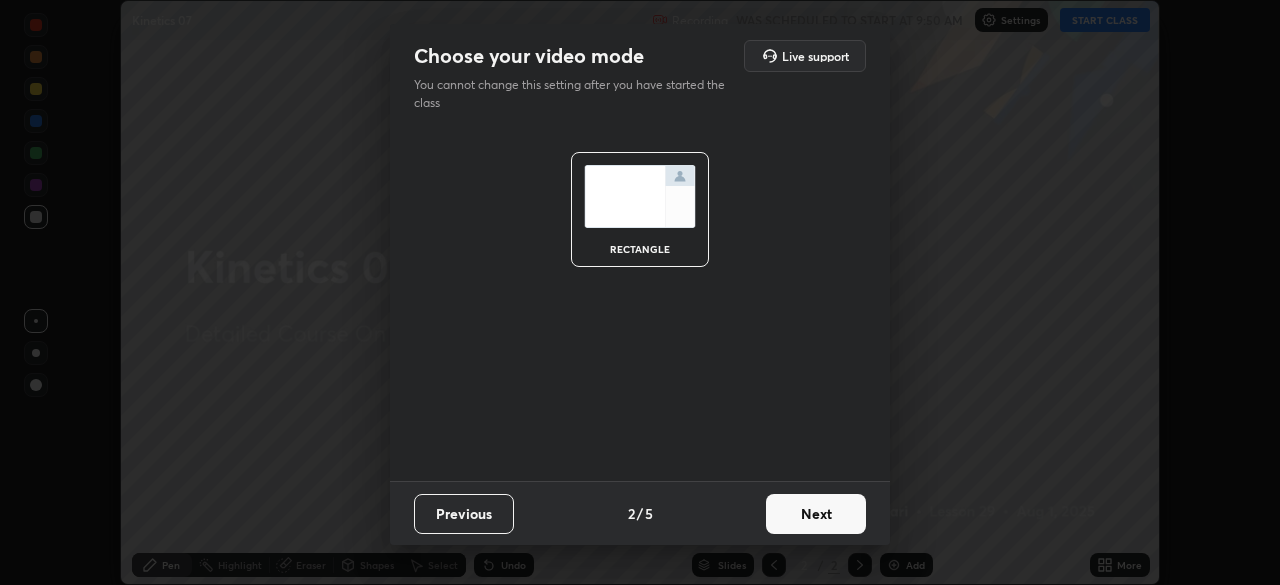 scroll, scrollTop: 0, scrollLeft: 0, axis: both 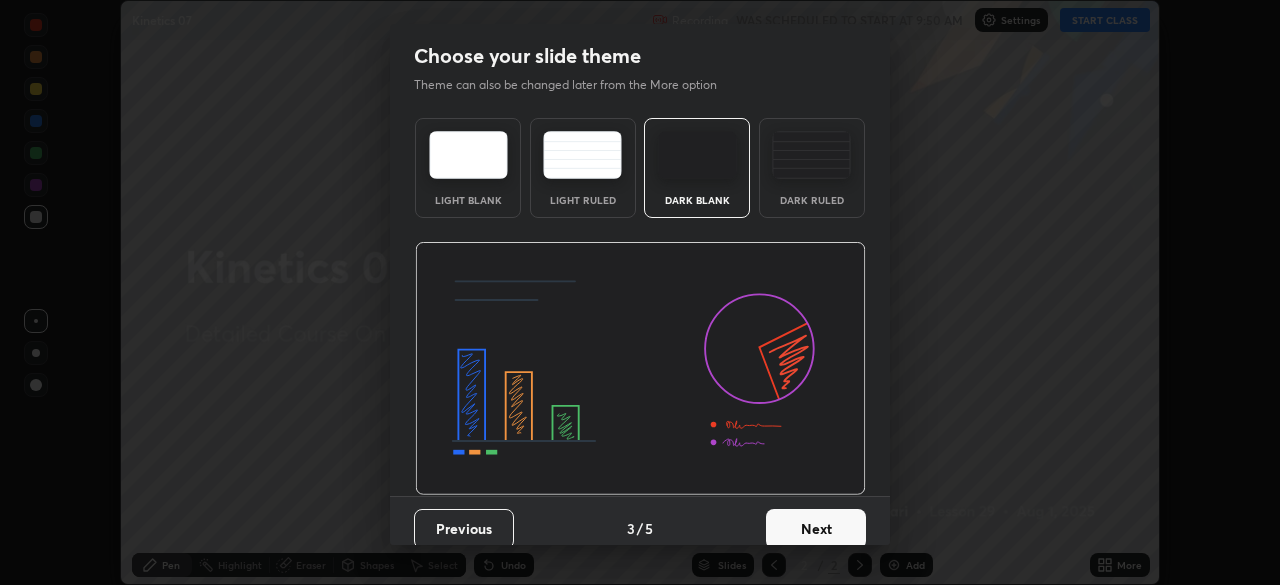 click on "Next" at bounding box center (816, 529) 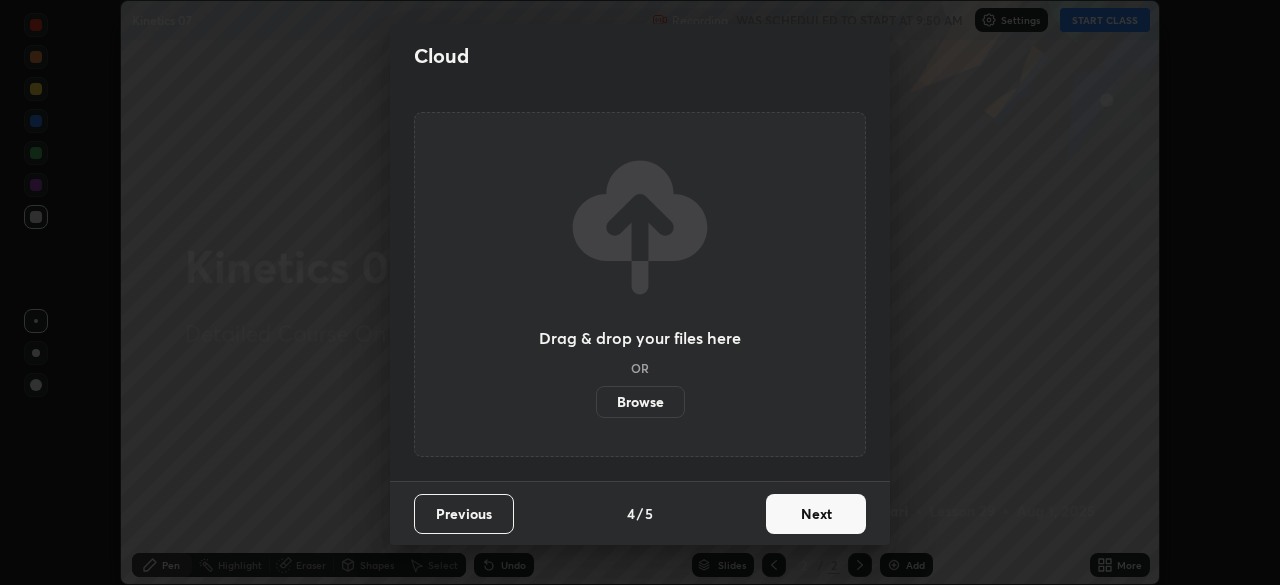 click on "Next" at bounding box center (816, 514) 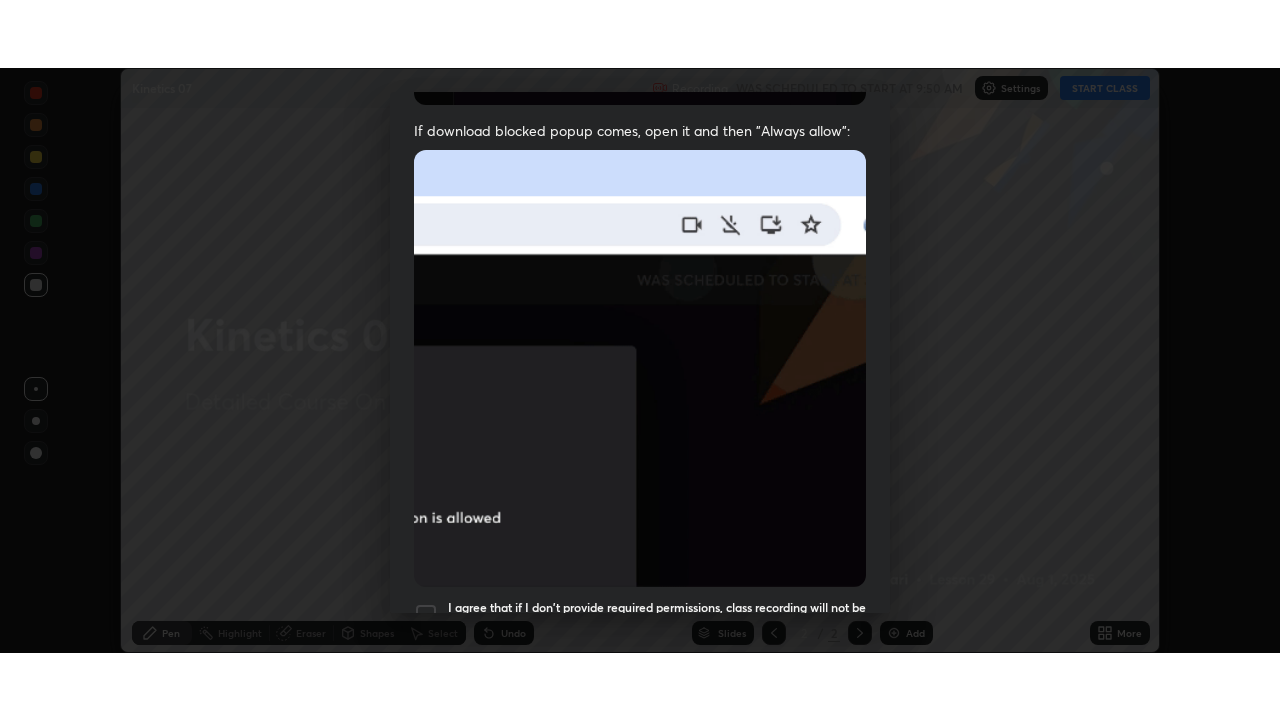 scroll, scrollTop: 479, scrollLeft: 0, axis: vertical 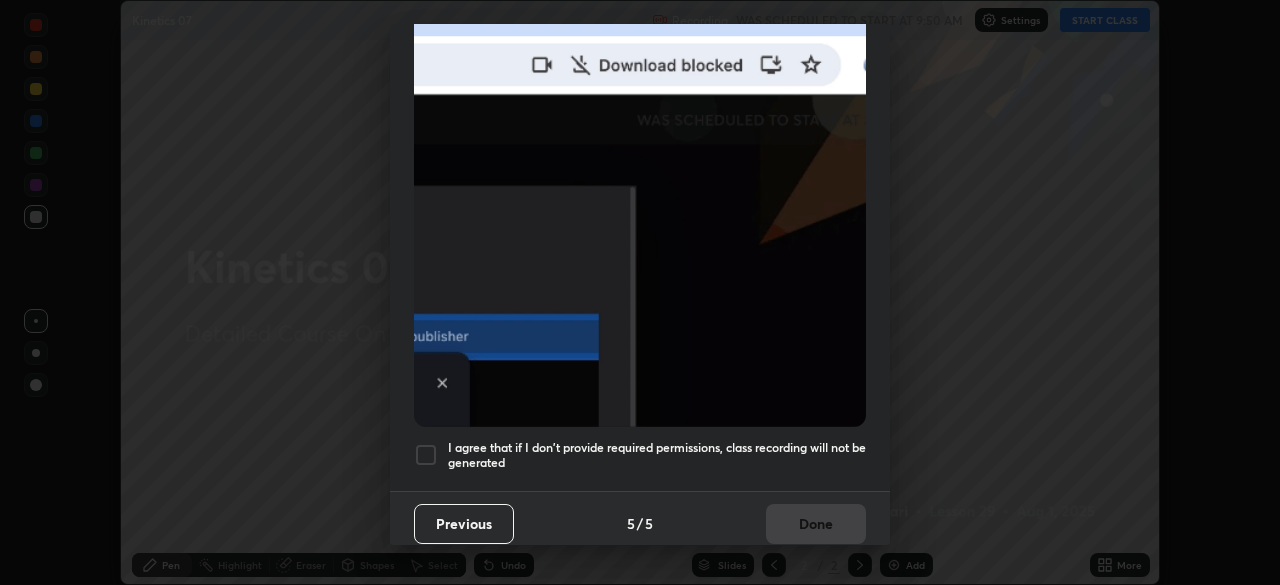 click at bounding box center [426, 455] 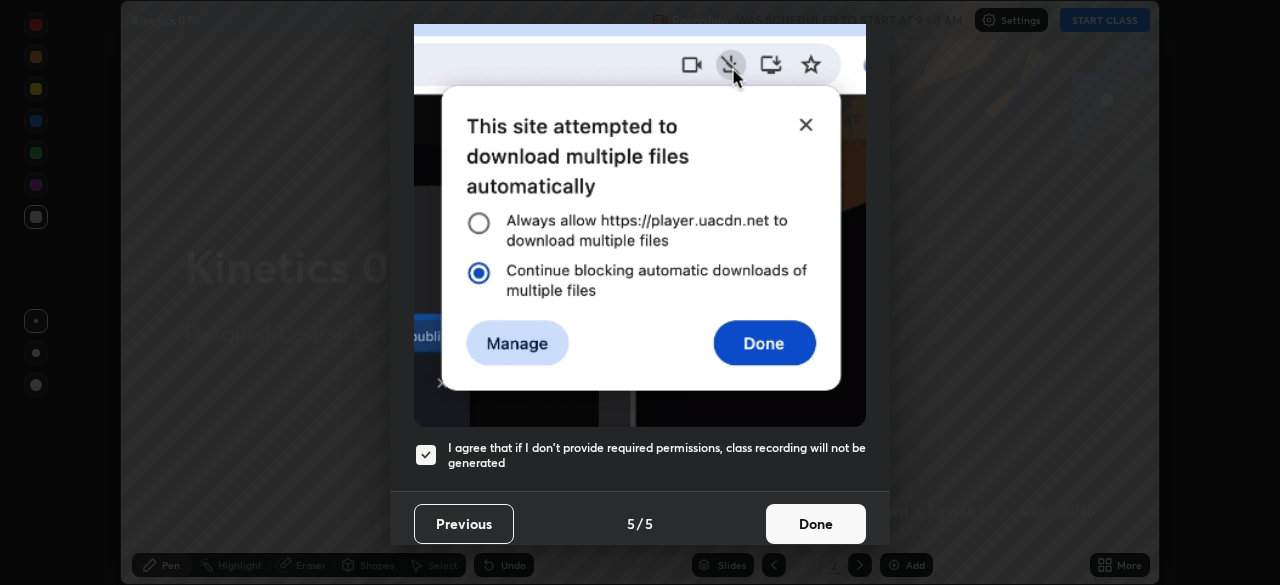 click on "Done" at bounding box center (816, 524) 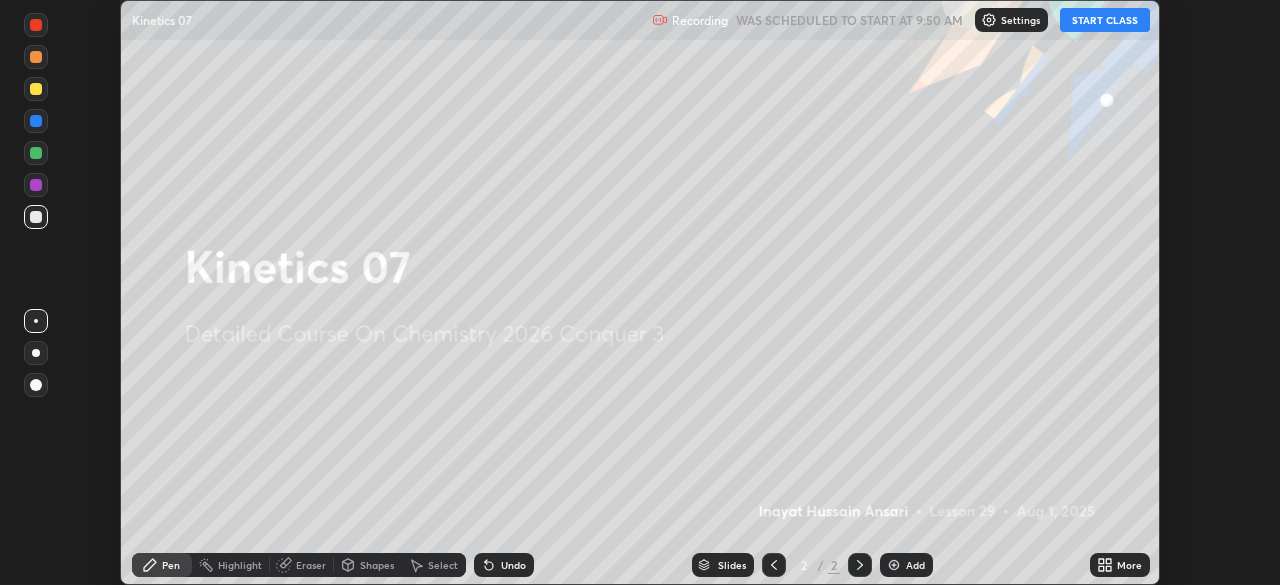click on "START CLASS" at bounding box center (1105, 20) 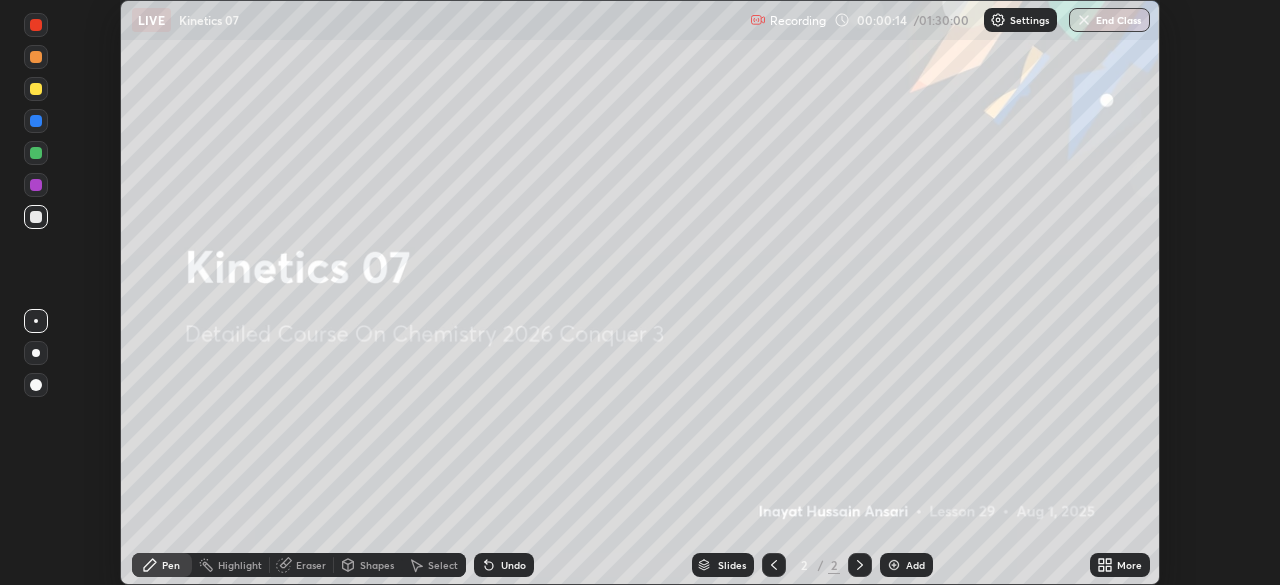 click 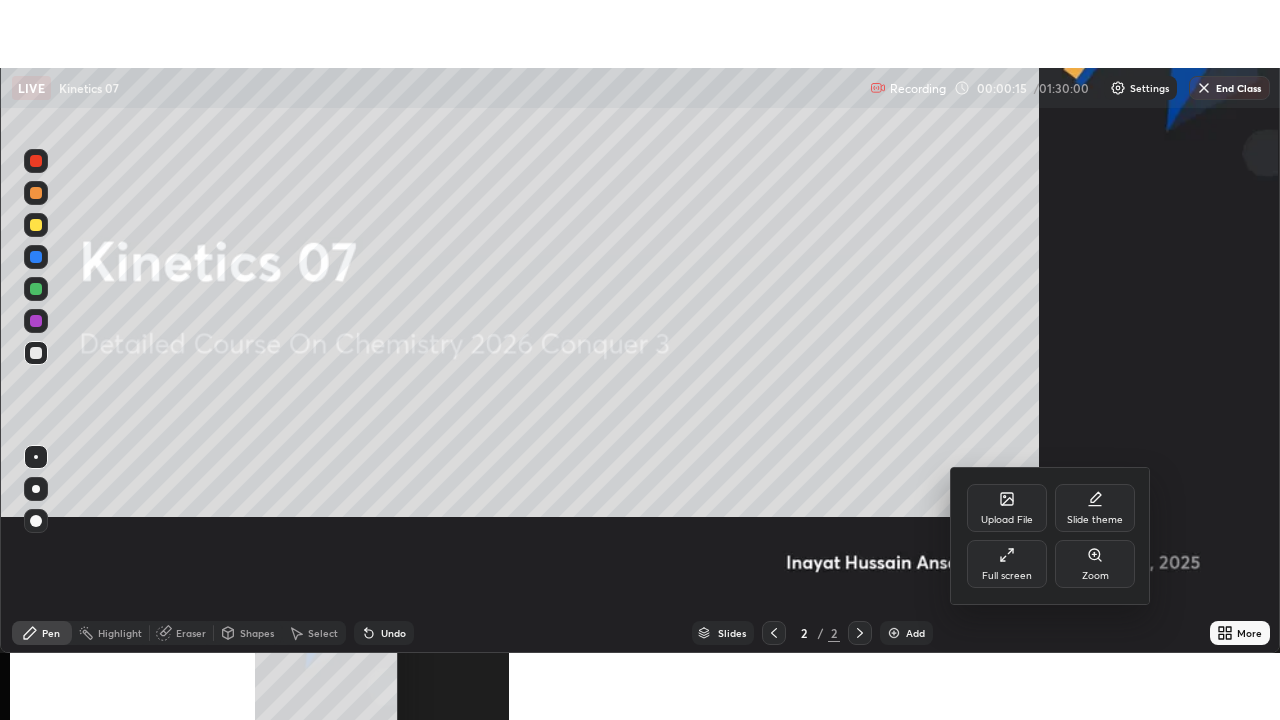 scroll, scrollTop: 99280, scrollLeft: 98720, axis: both 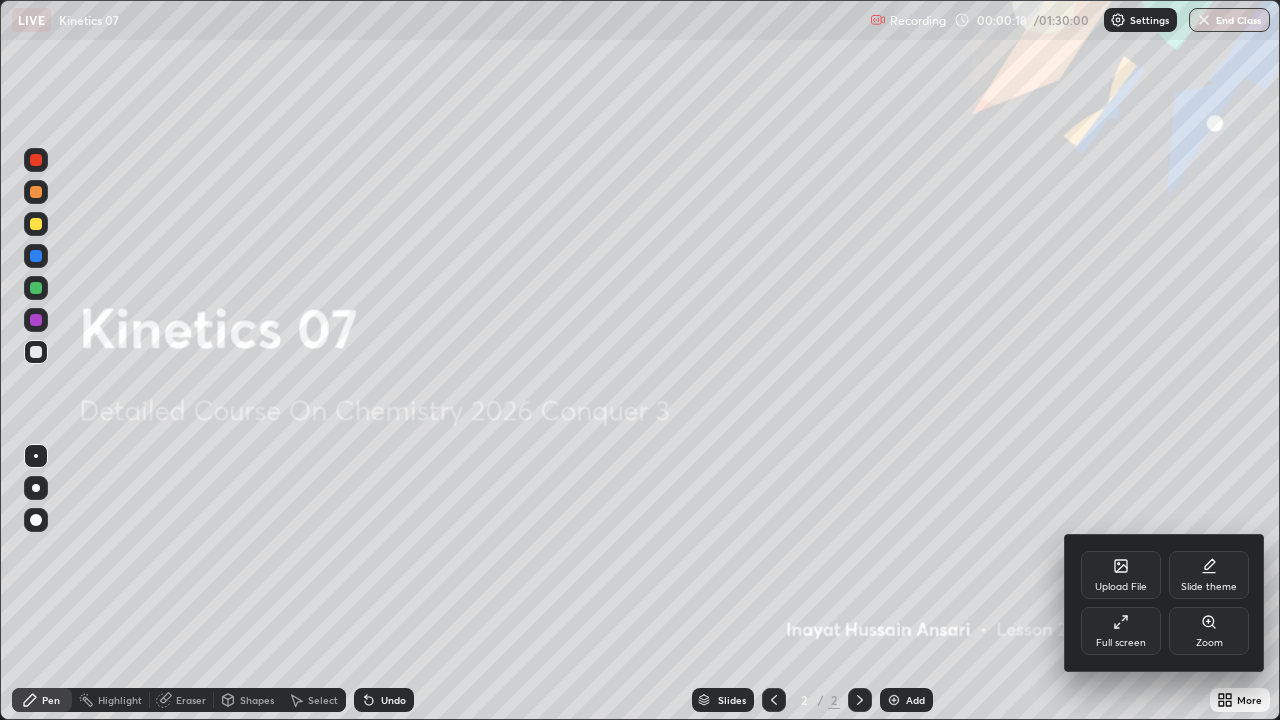 click on "Slide theme" at bounding box center [1209, 587] 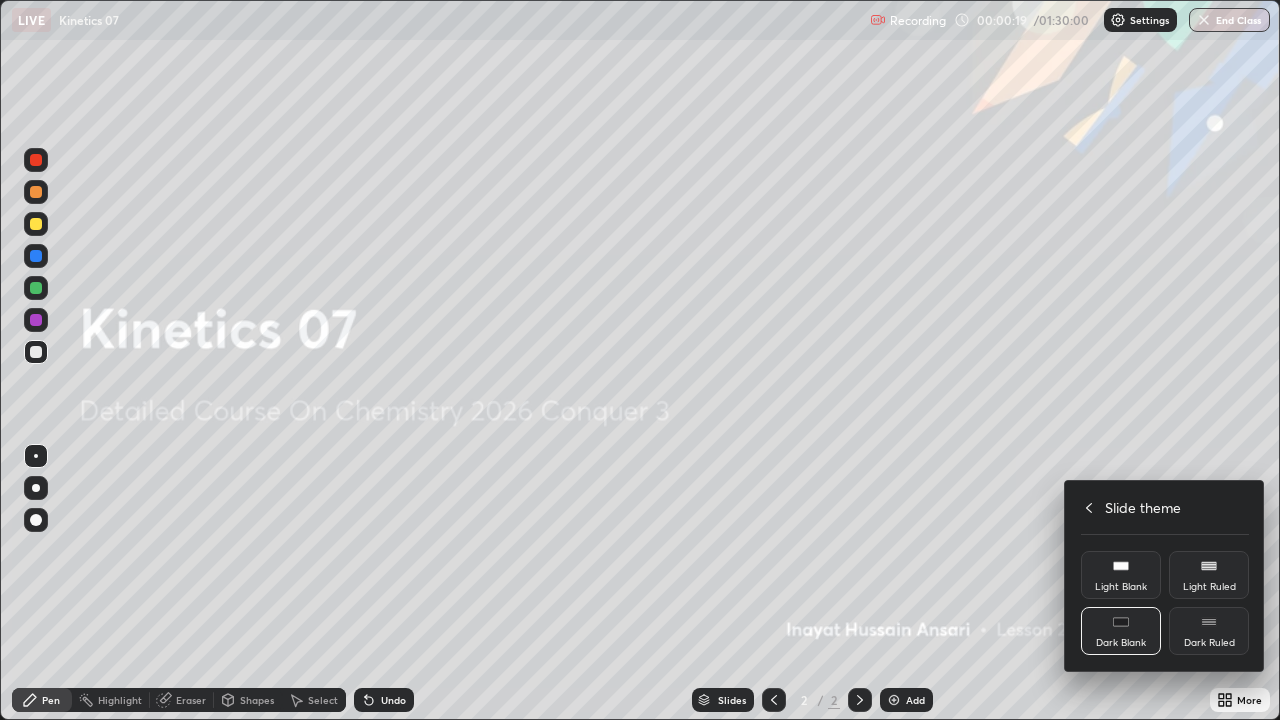 click on "Dark Ruled" at bounding box center (1209, 643) 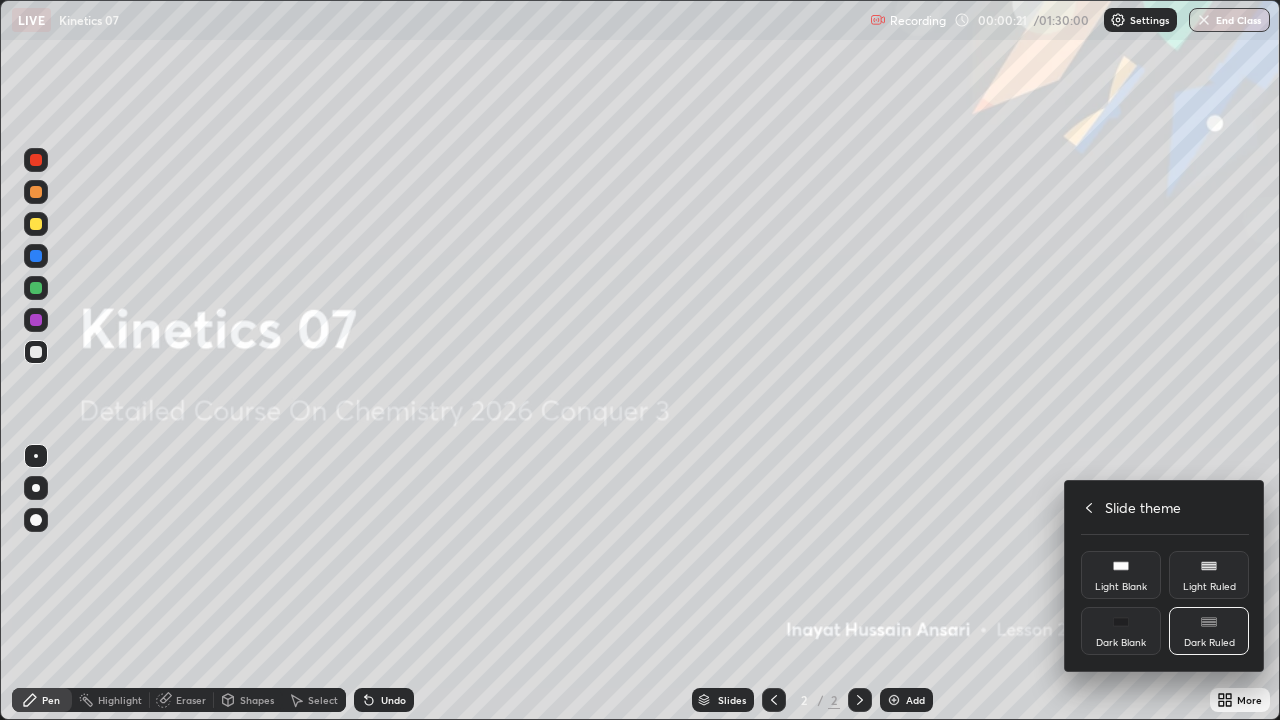 click at bounding box center (640, 360) 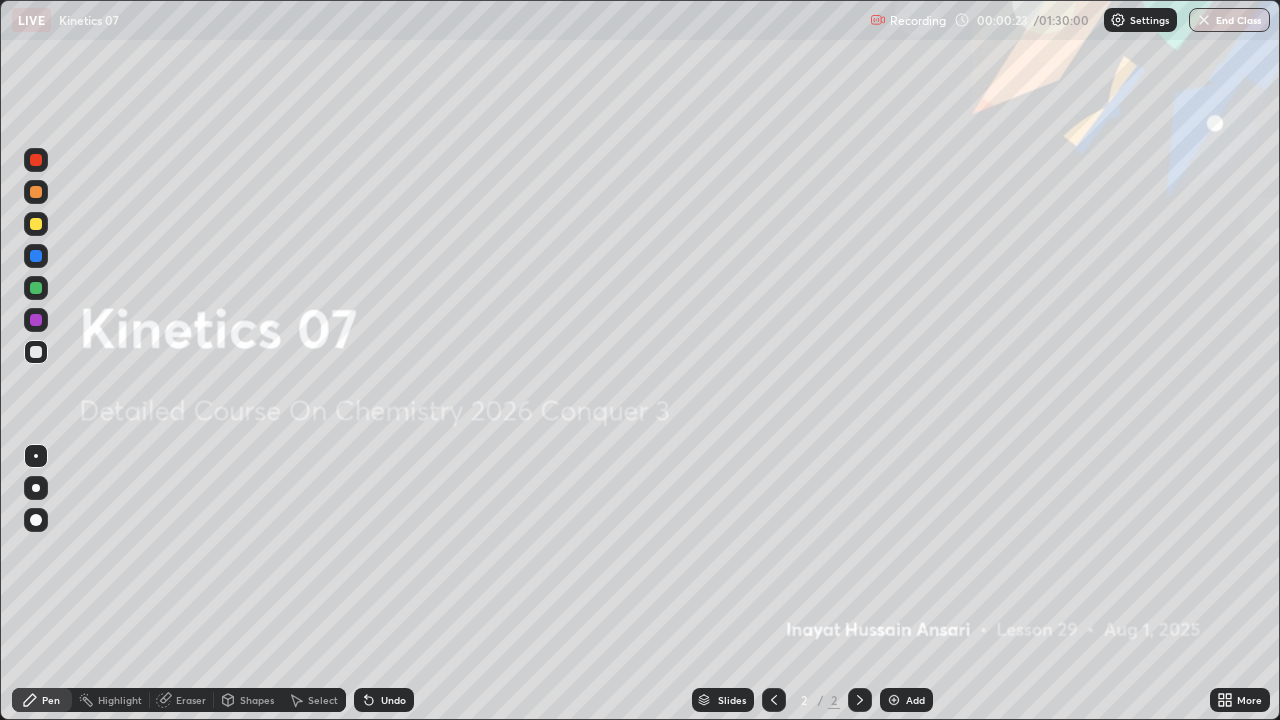 click 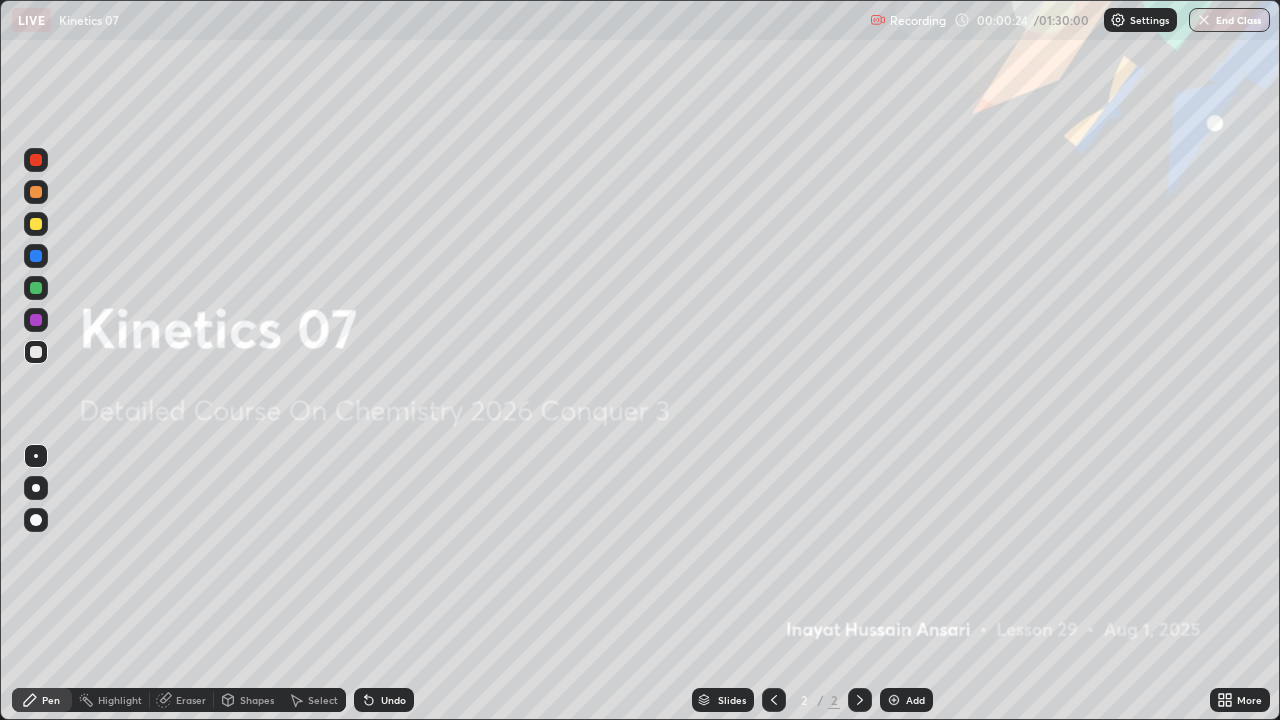 click at bounding box center (894, 700) 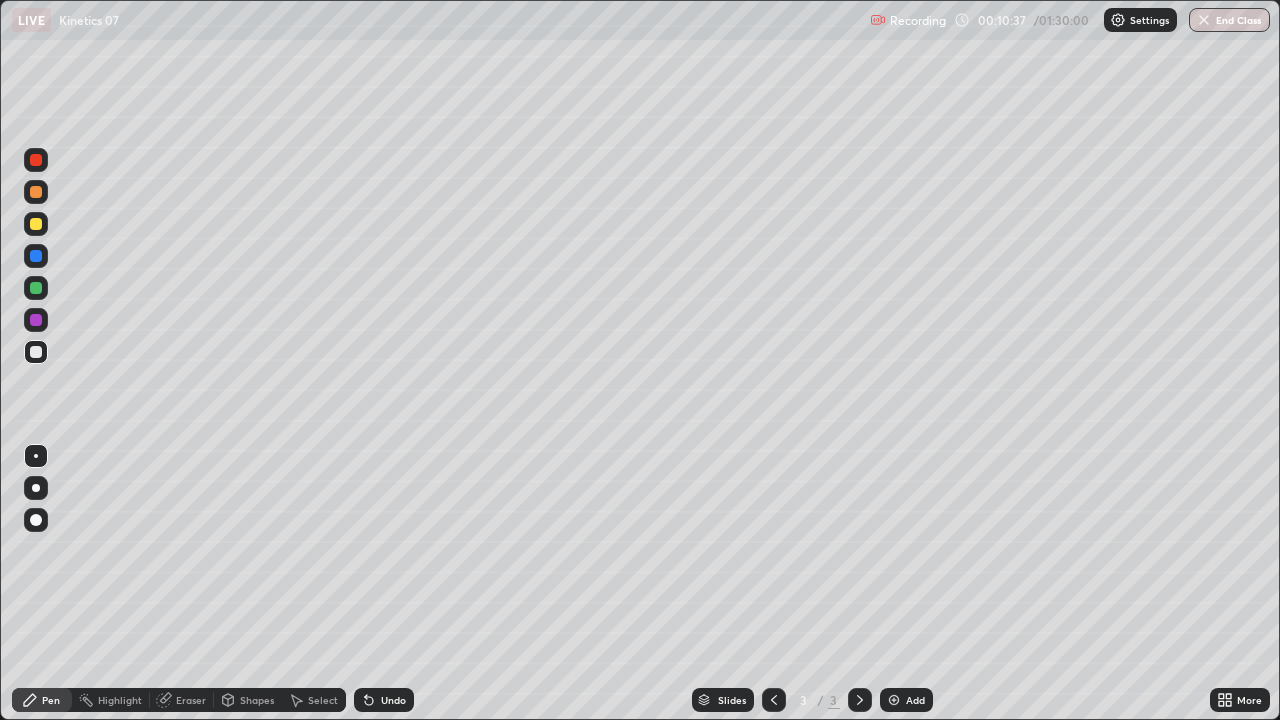 click on "Select" at bounding box center [323, 700] 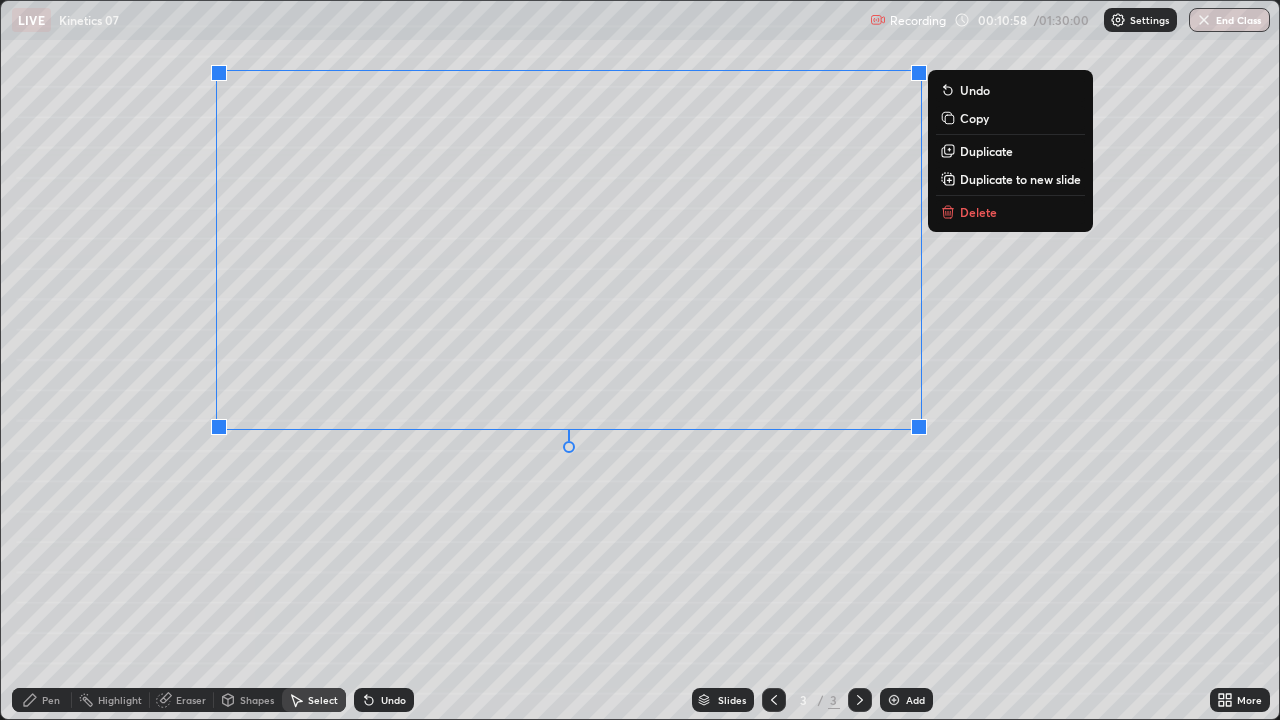 click on "0 ° Undo Copy Duplicate Duplicate to new slide Delete" at bounding box center (640, 360) 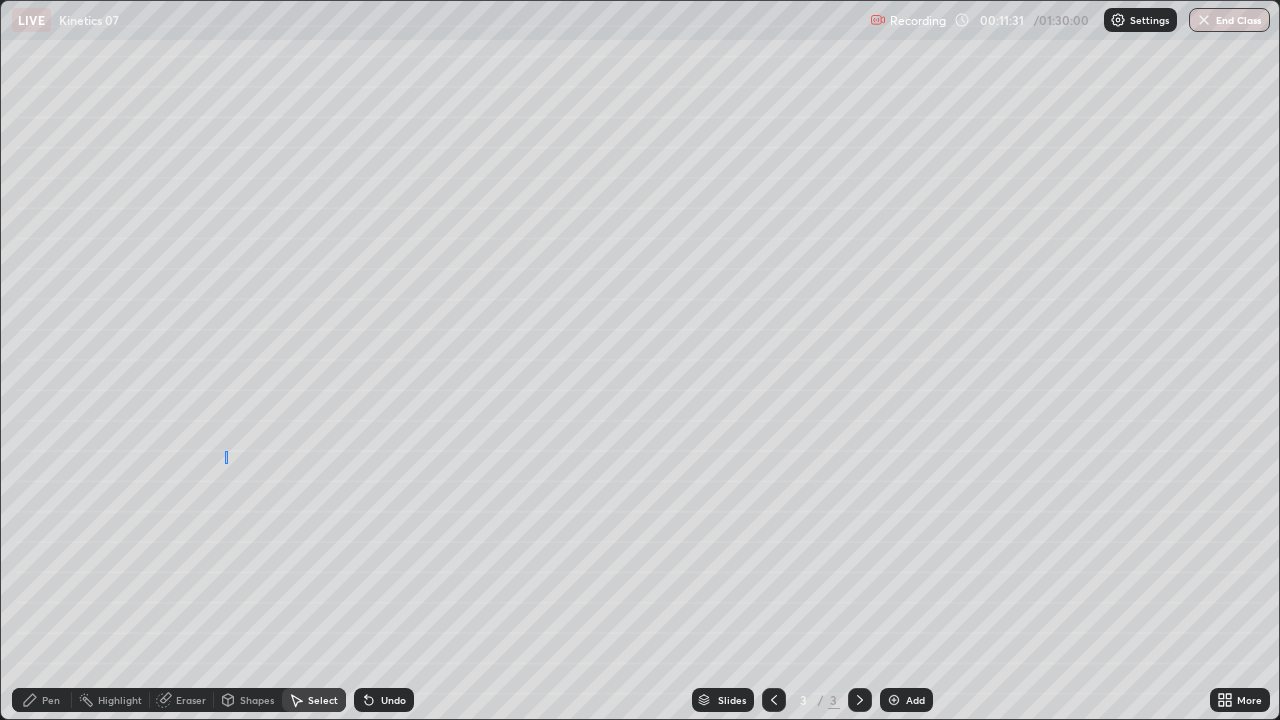 click on "0 ° Undo Copy Duplicate Duplicate to new slide Delete" at bounding box center (640, 360) 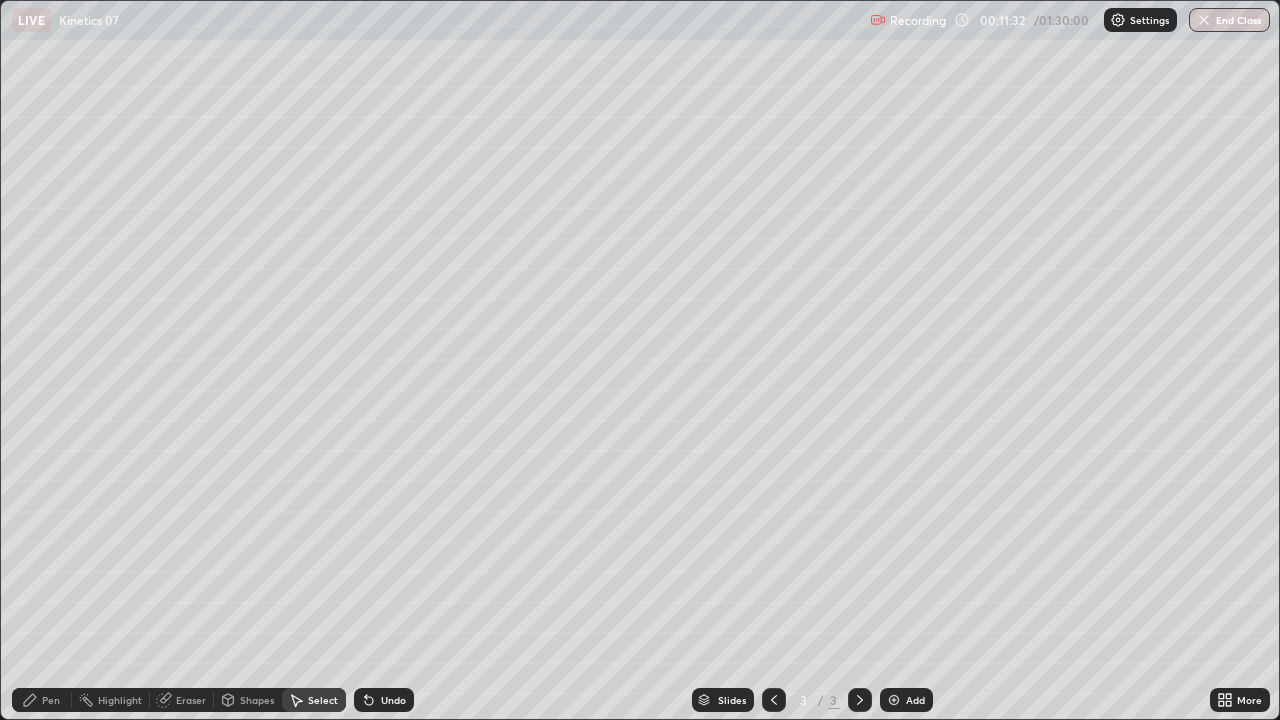 click on "Pen" at bounding box center [51, 700] 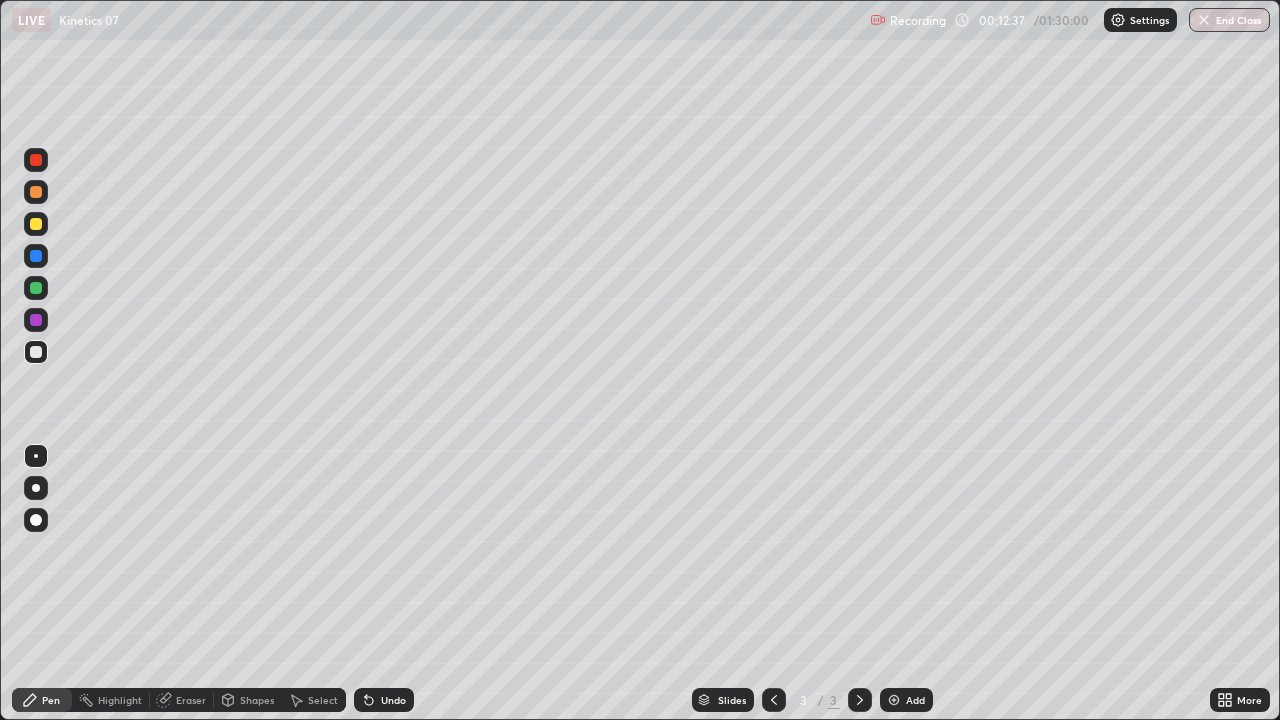 click at bounding box center (36, 160) 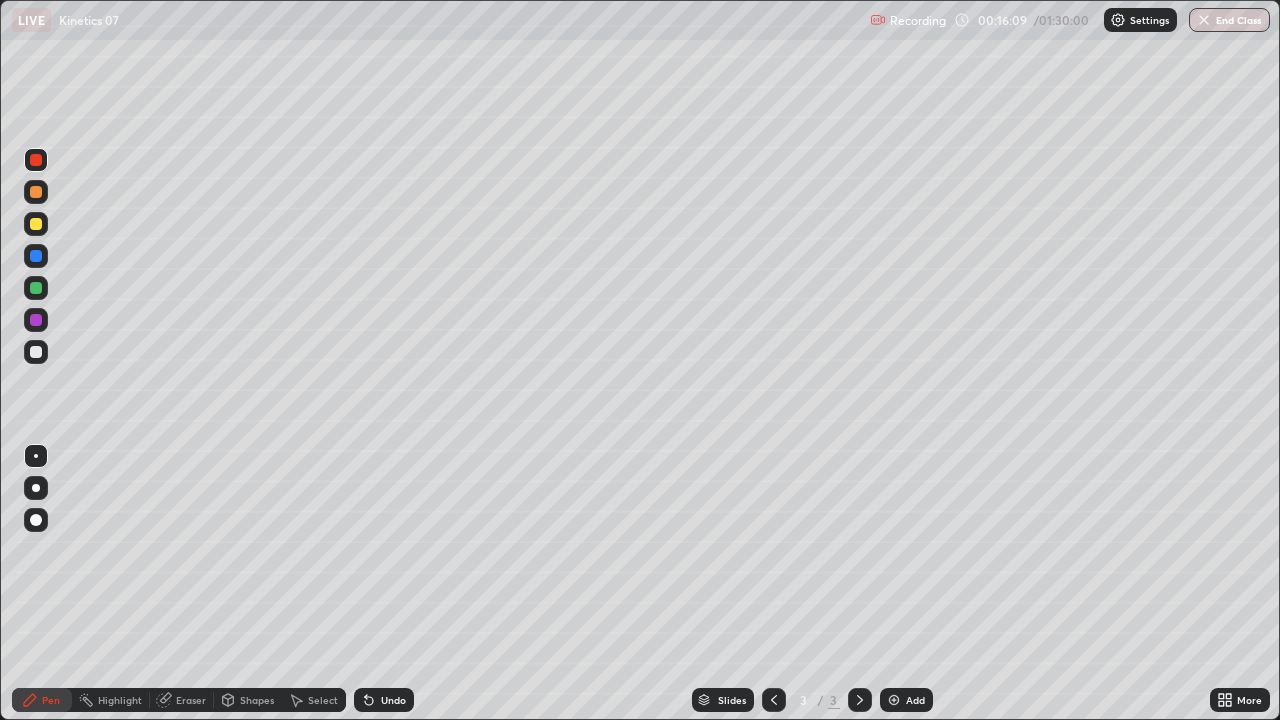 click on "Eraser" at bounding box center (191, 700) 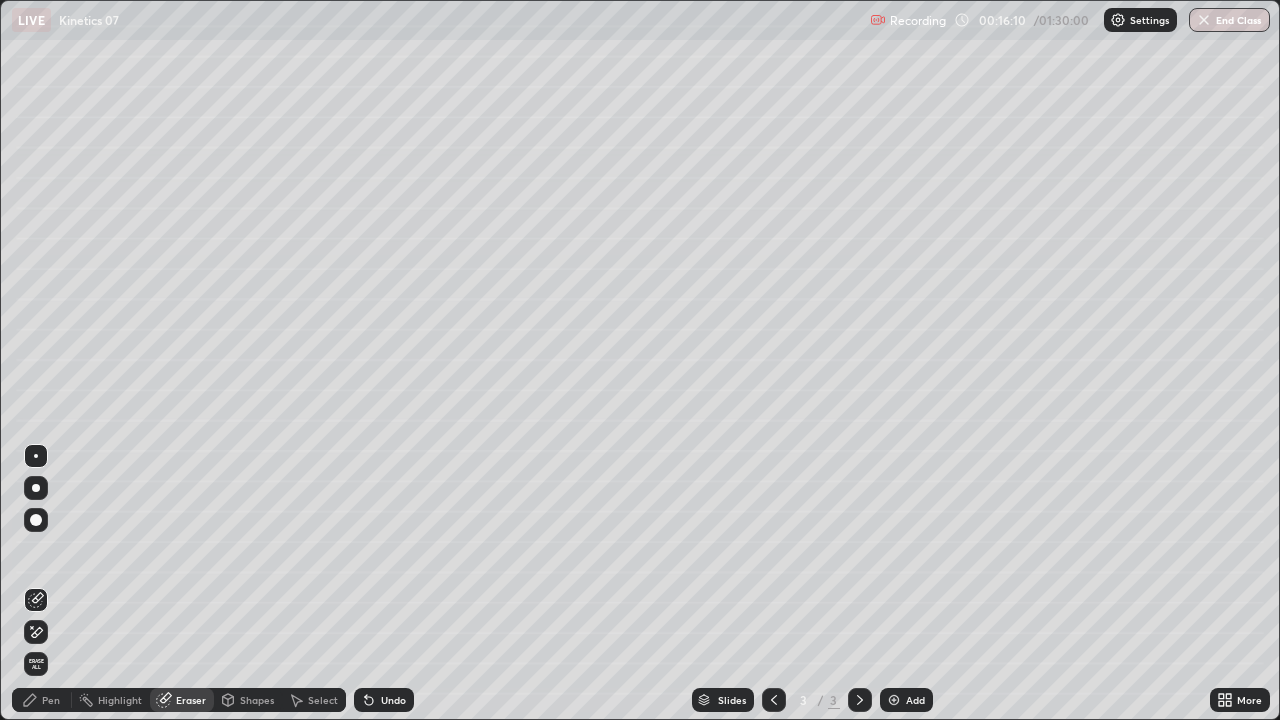 click on "Shapes" at bounding box center [257, 700] 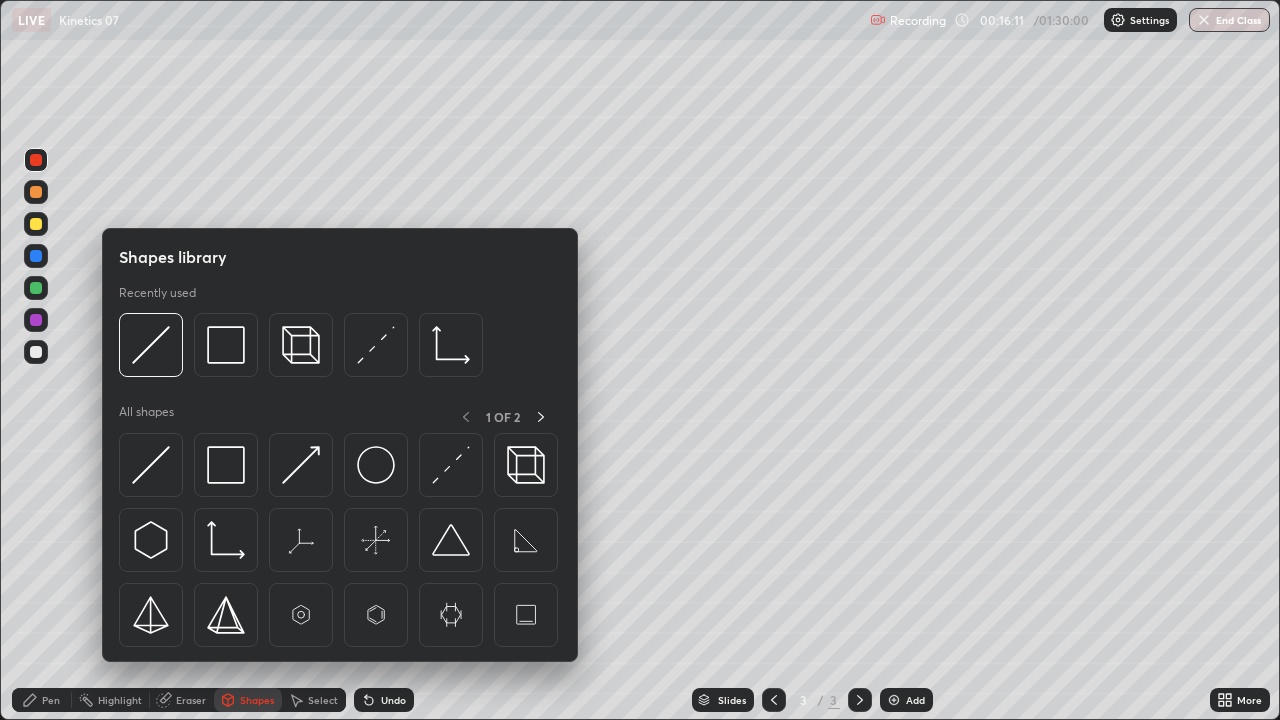 click on "Pen" at bounding box center (51, 700) 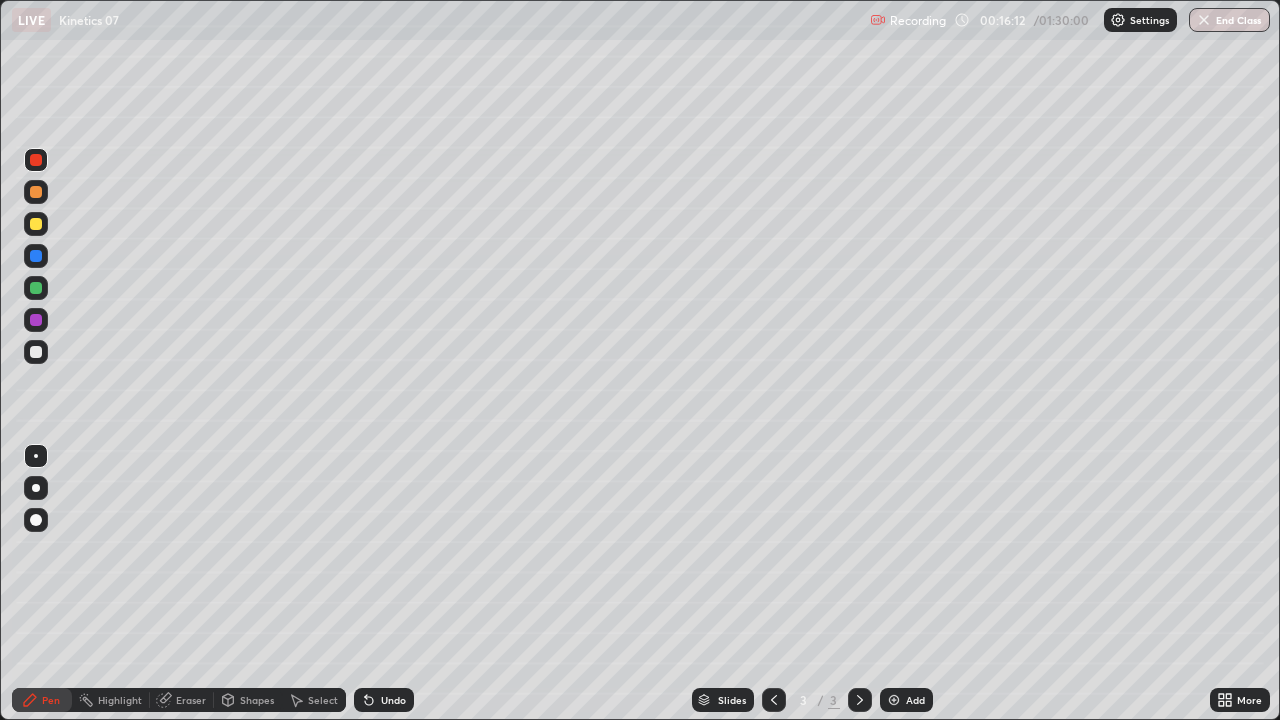 click at bounding box center (36, 352) 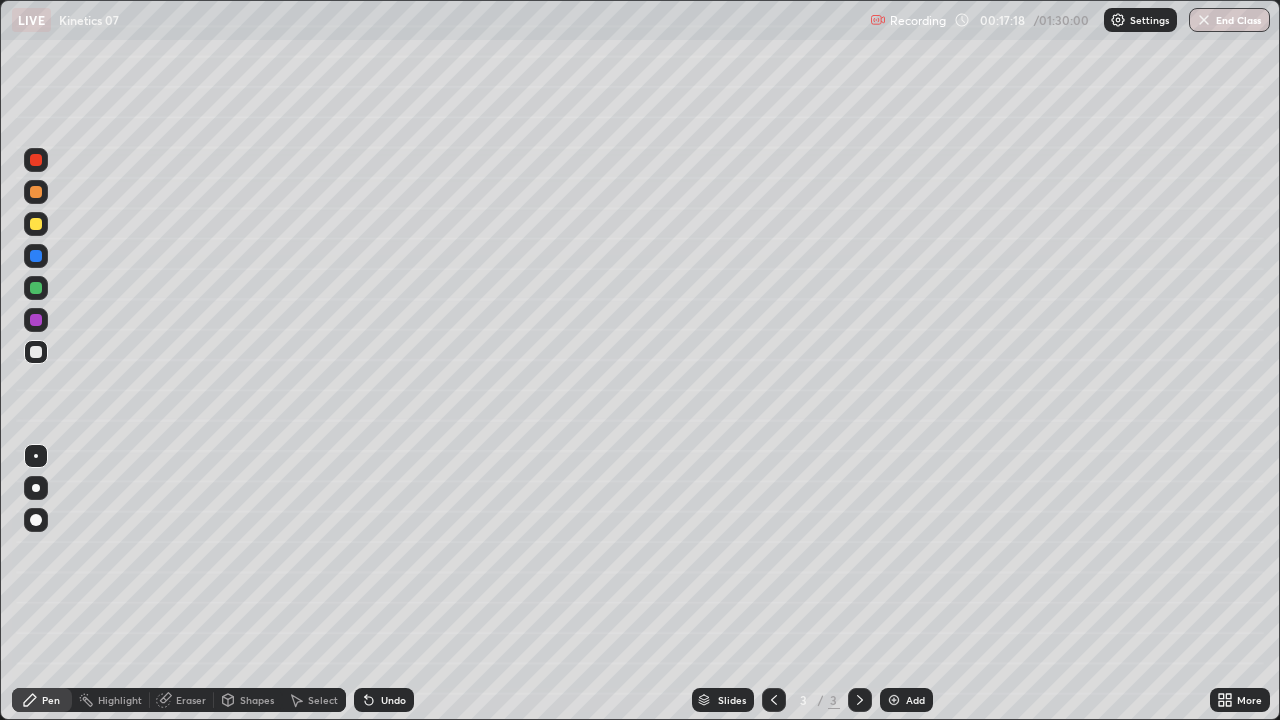 click on "Eraser" at bounding box center (191, 700) 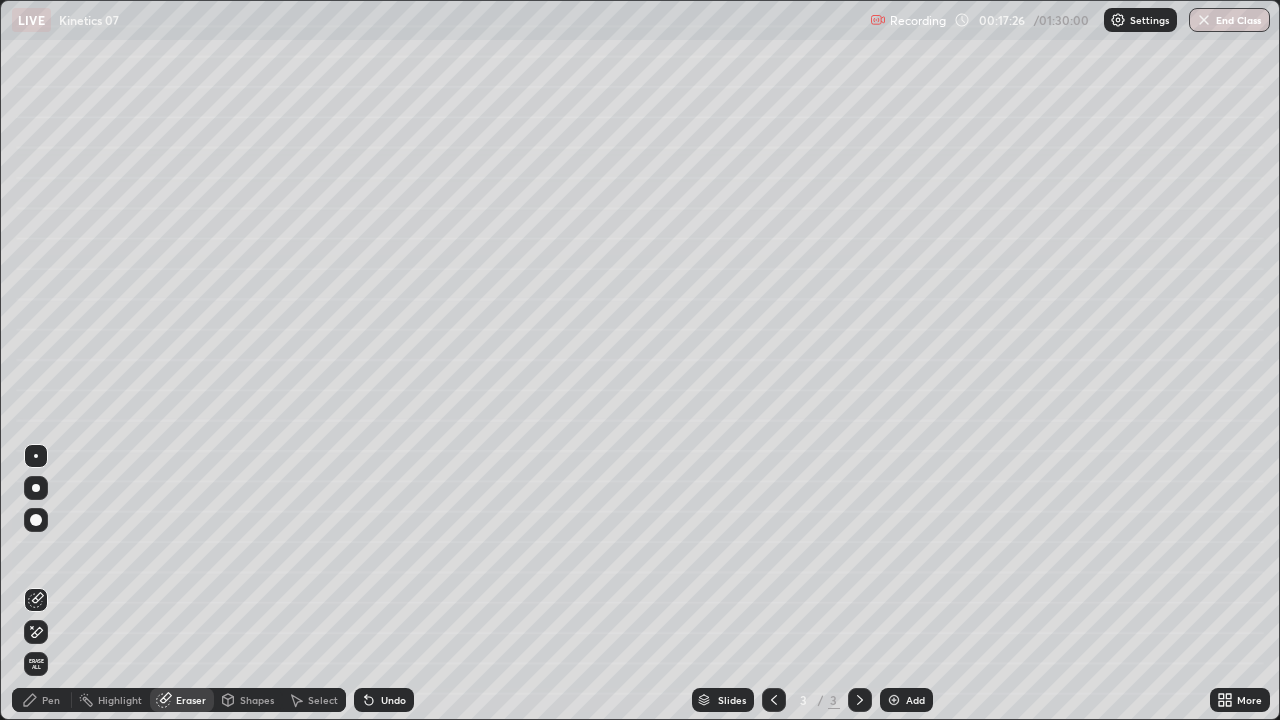 click at bounding box center [894, 700] 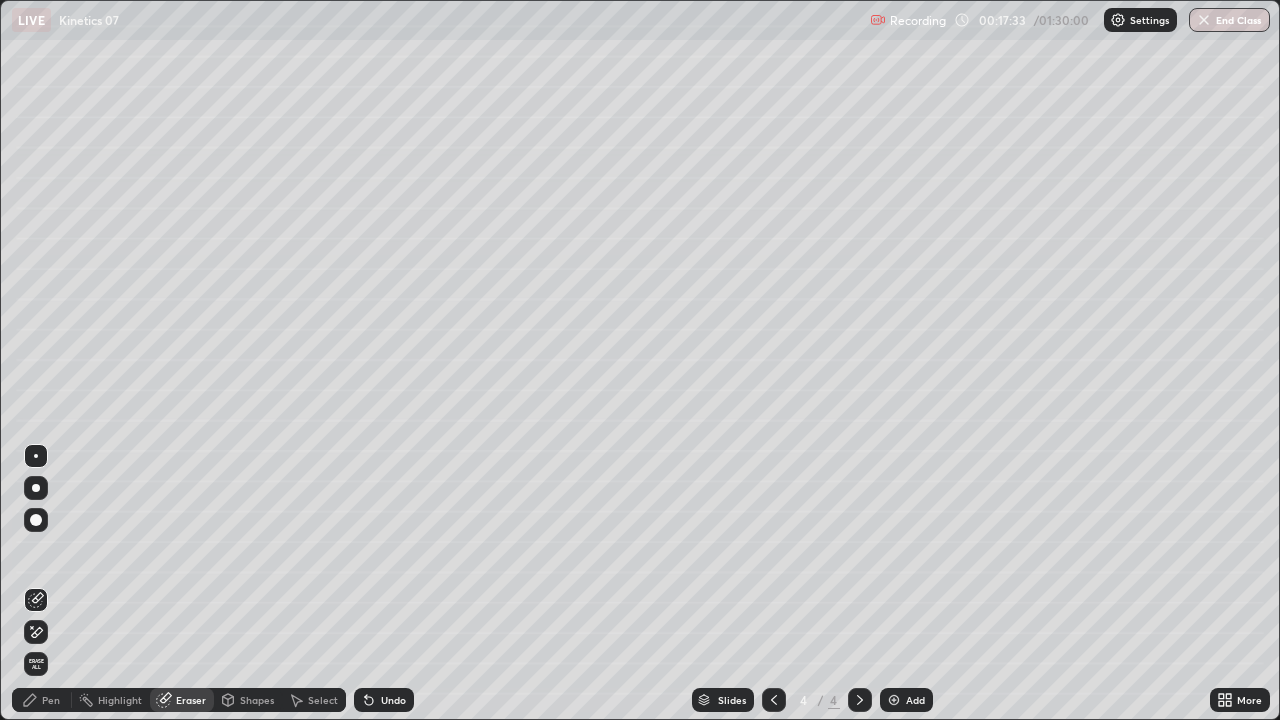 click on "Shapes" at bounding box center (257, 700) 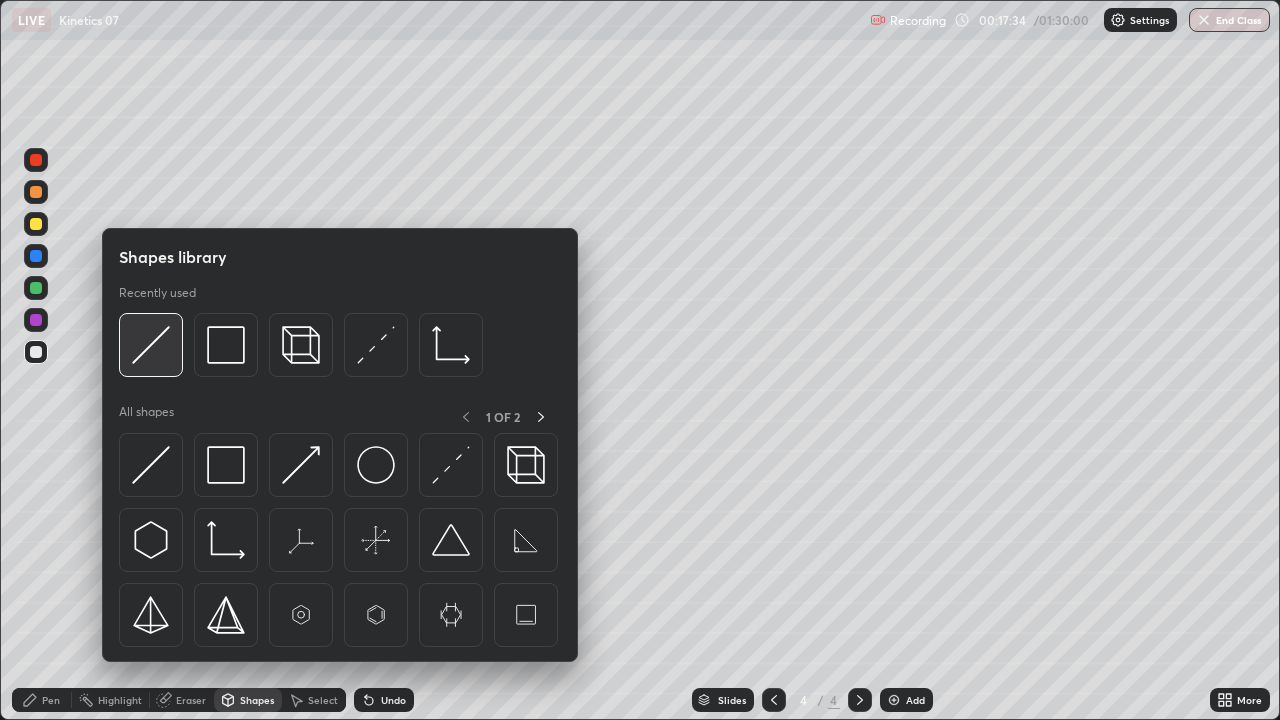 click at bounding box center (151, 345) 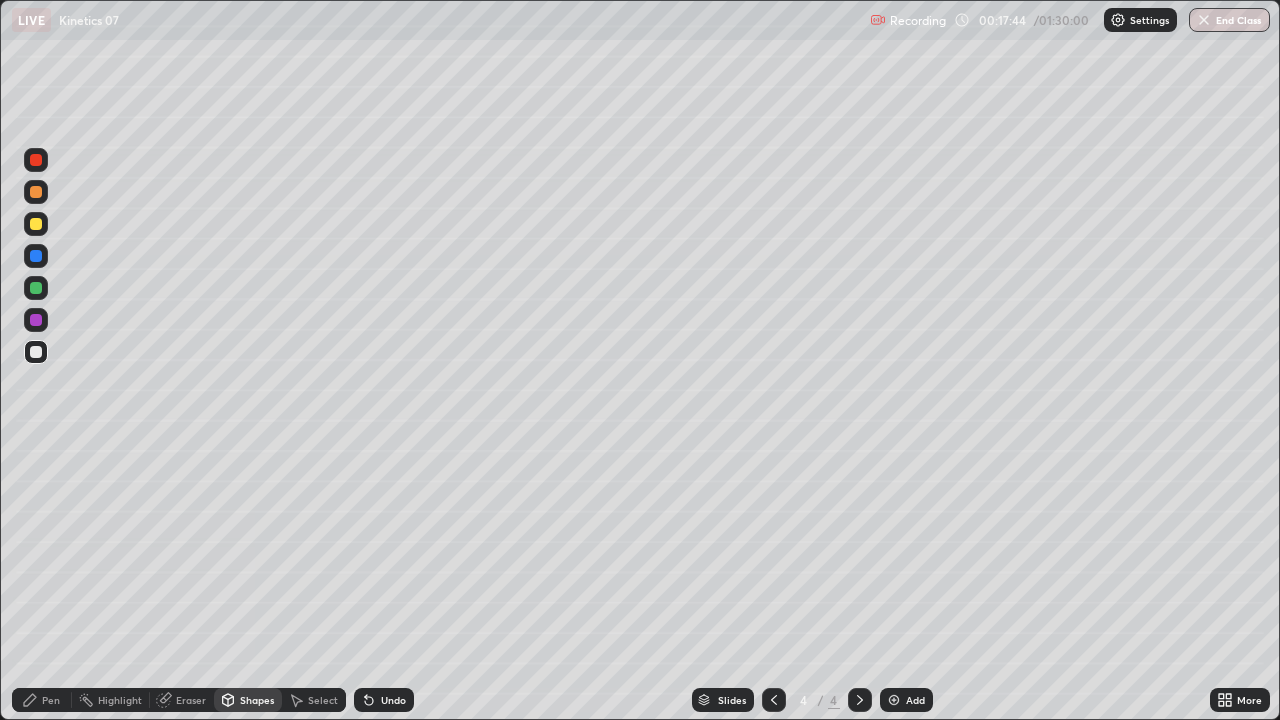 click on "Eraser" at bounding box center [191, 700] 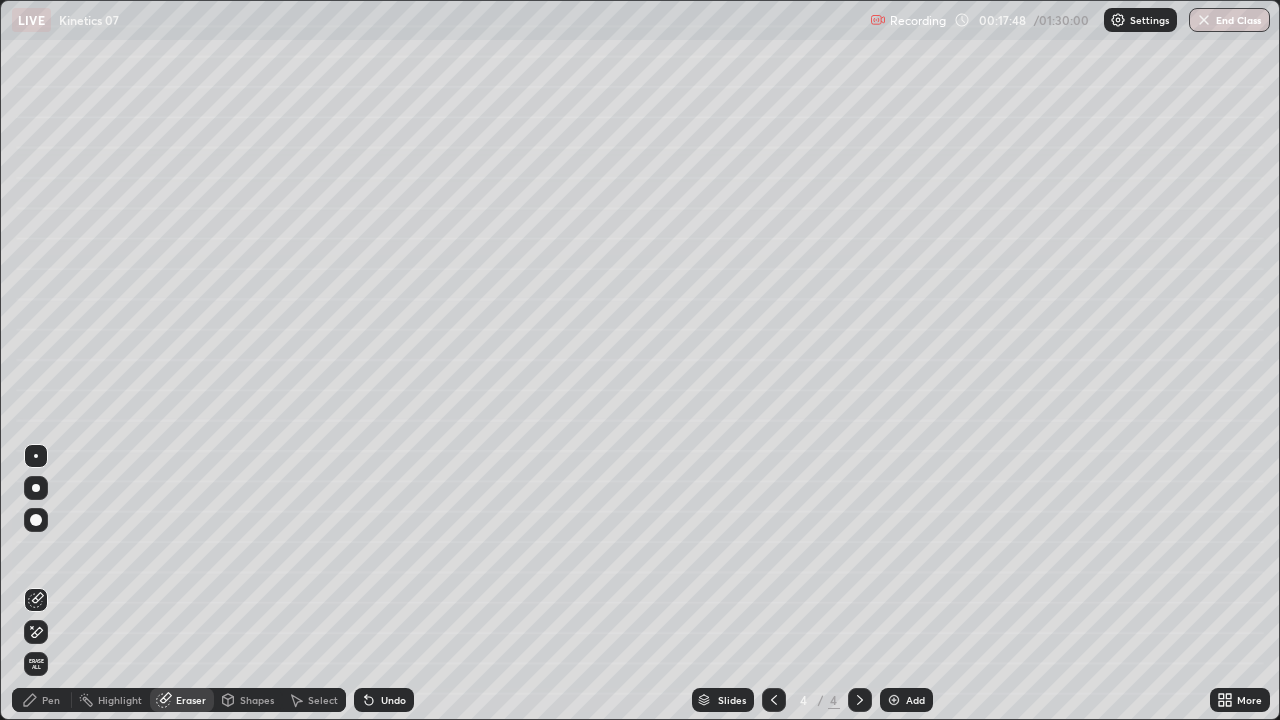 click on "Shapes" at bounding box center [257, 700] 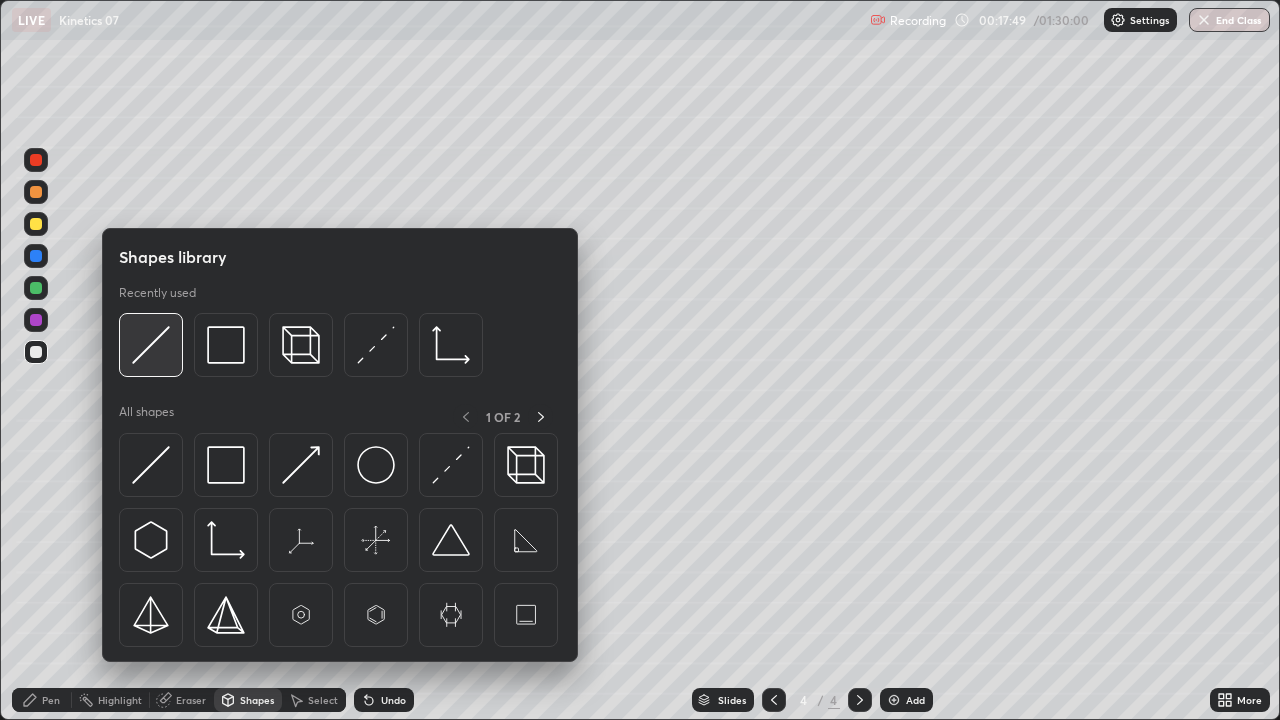 click at bounding box center (151, 345) 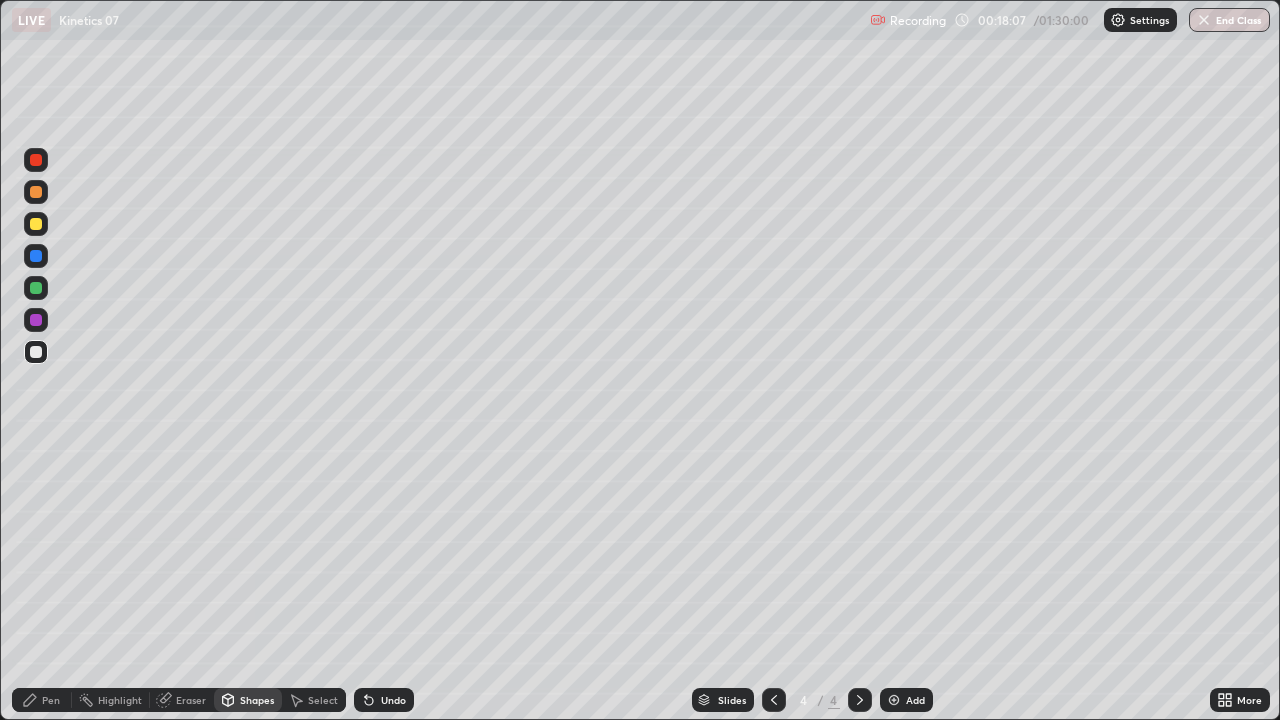click on "Pen" at bounding box center (51, 700) 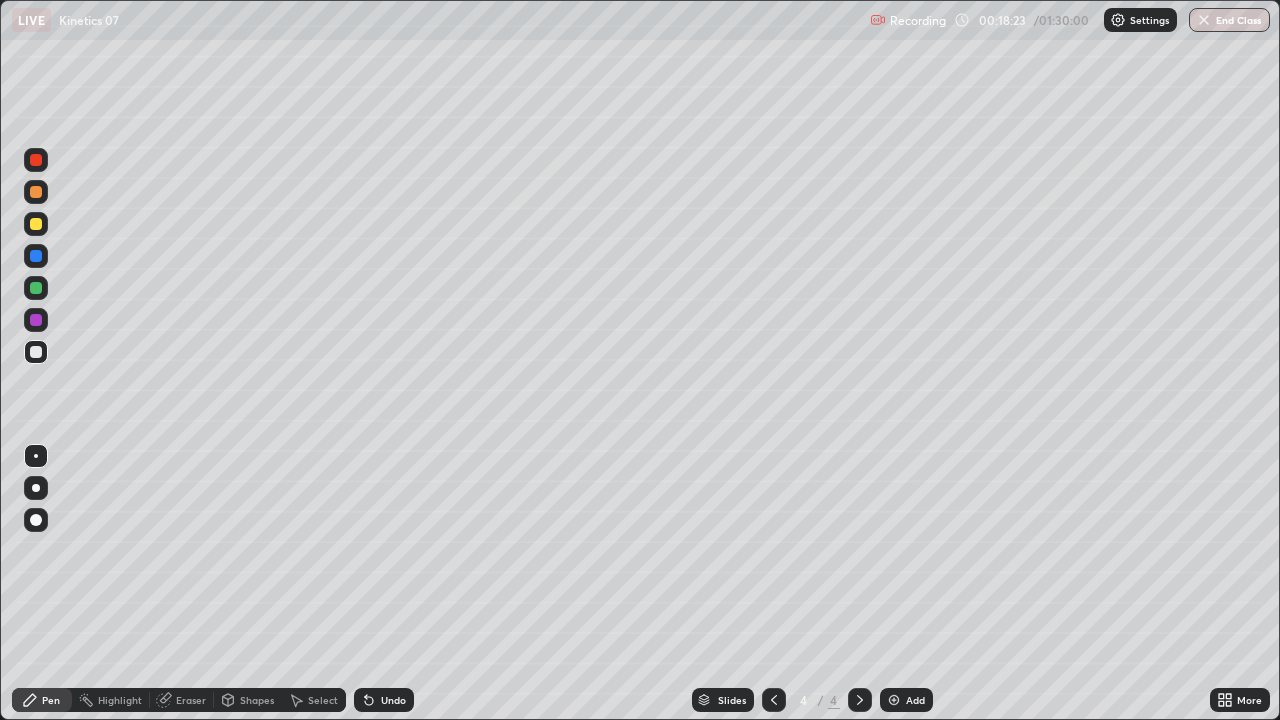click at bounding box center (36, 160) 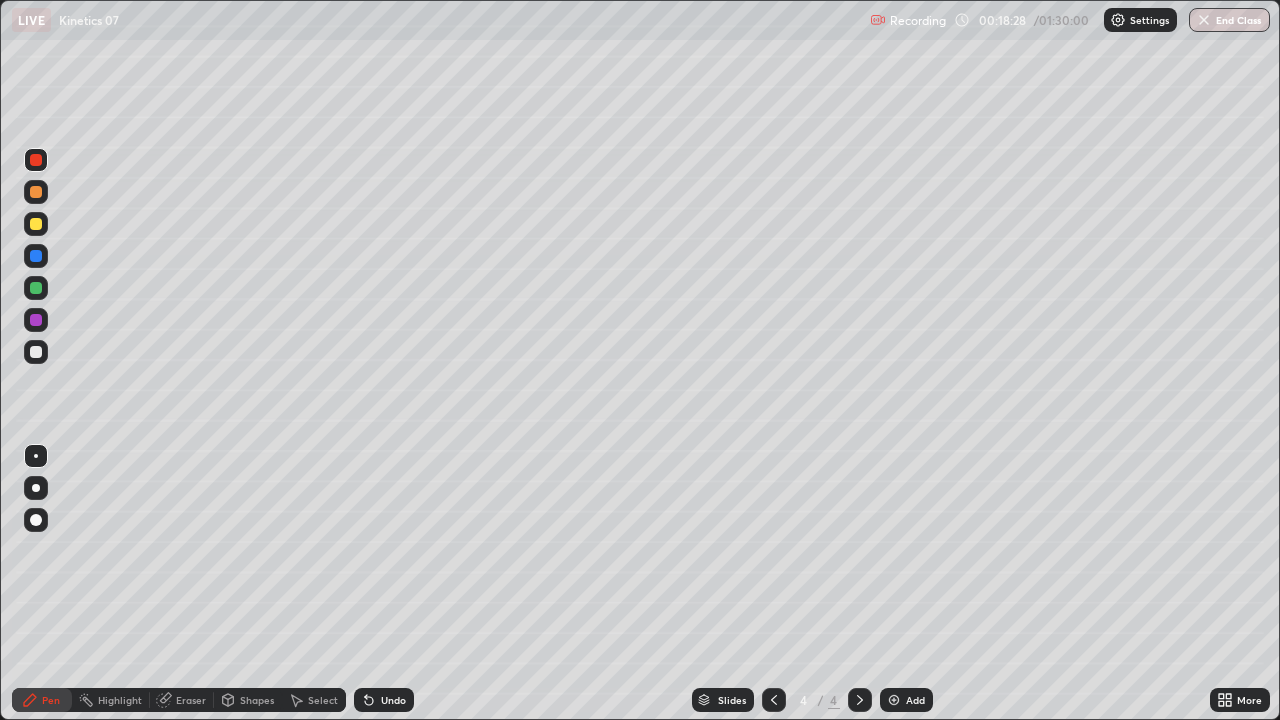 click on "Shapes" at bounding box center [257, 700] 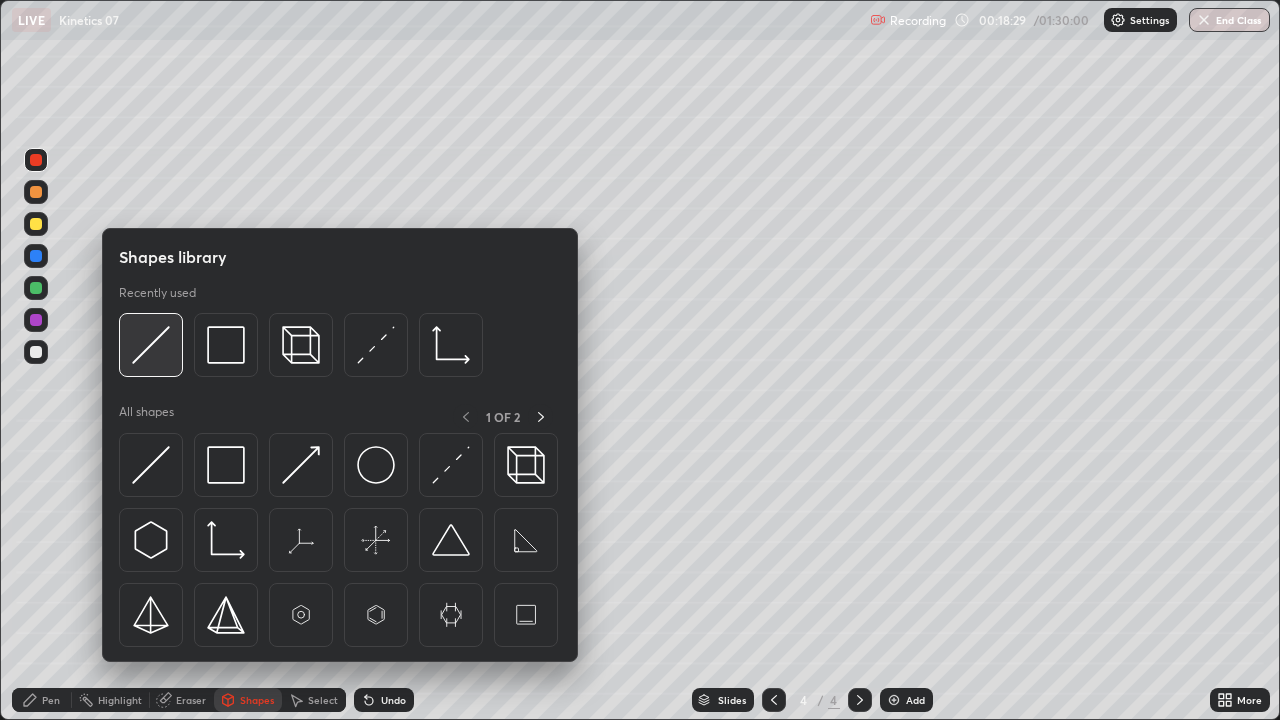 click at bounding box center (151, 345) 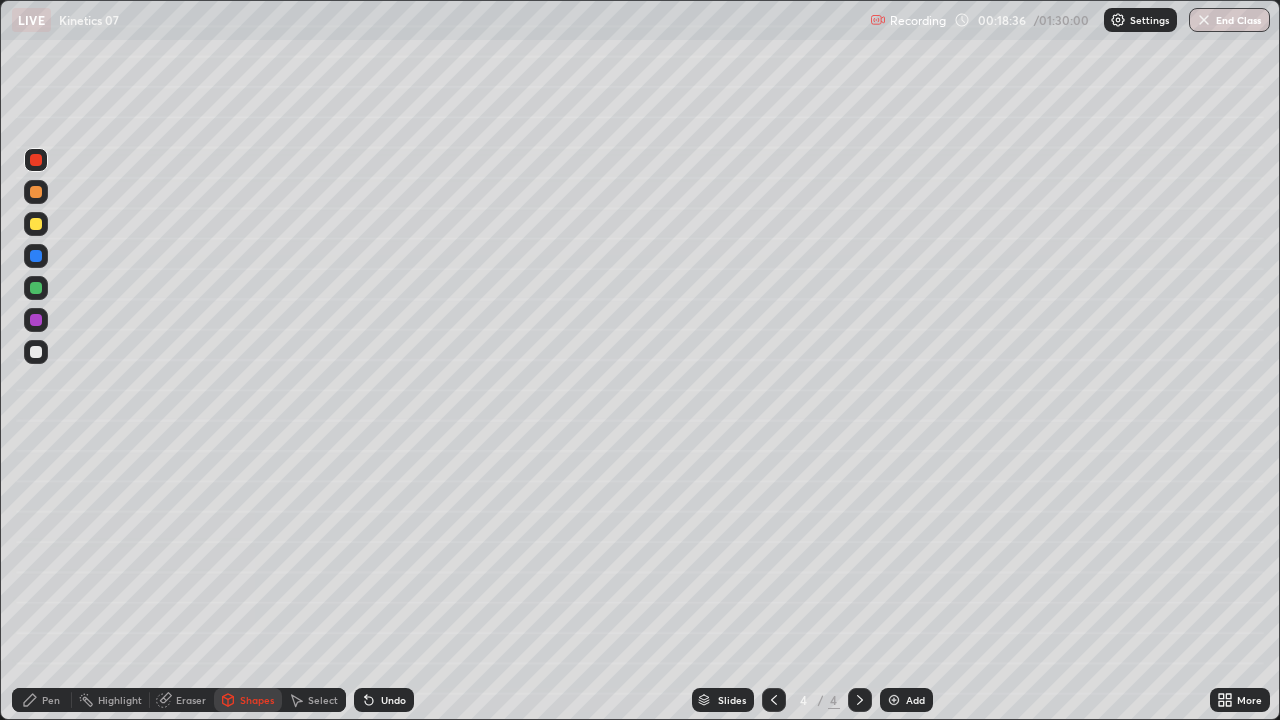 click on "Pen" at bounding box center [51, 700] 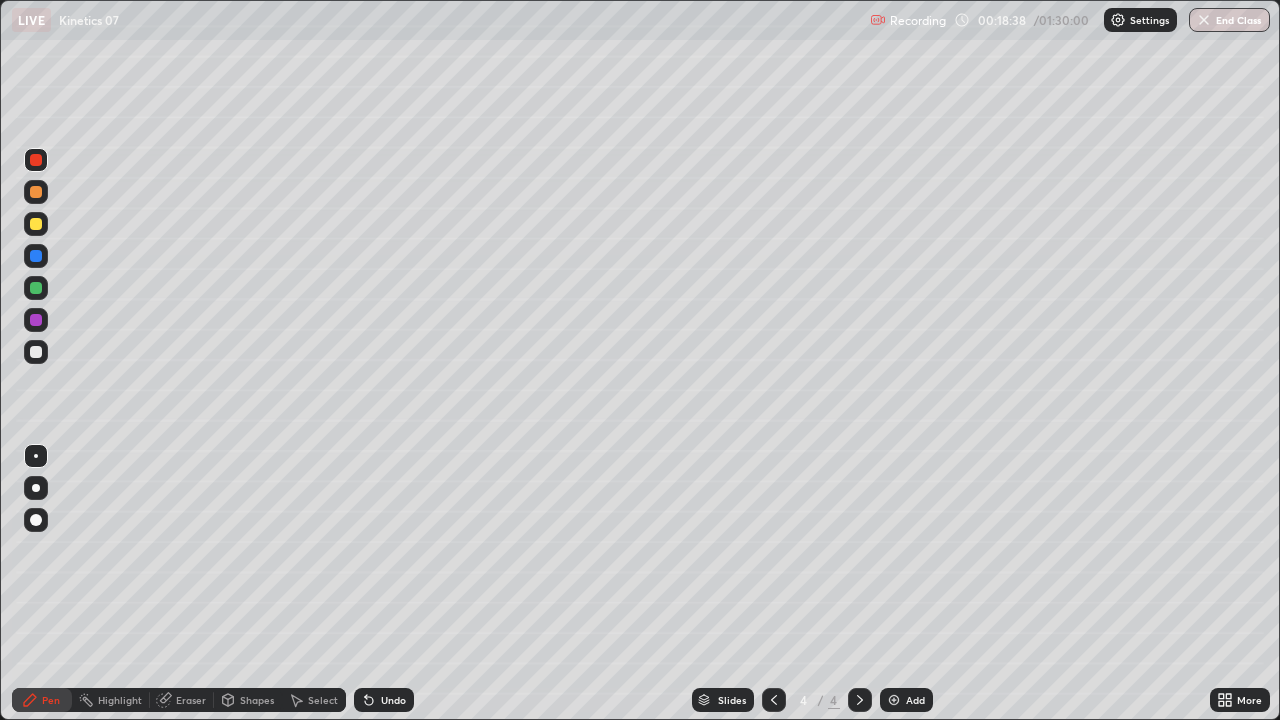 click at bounding box center (36, 224) 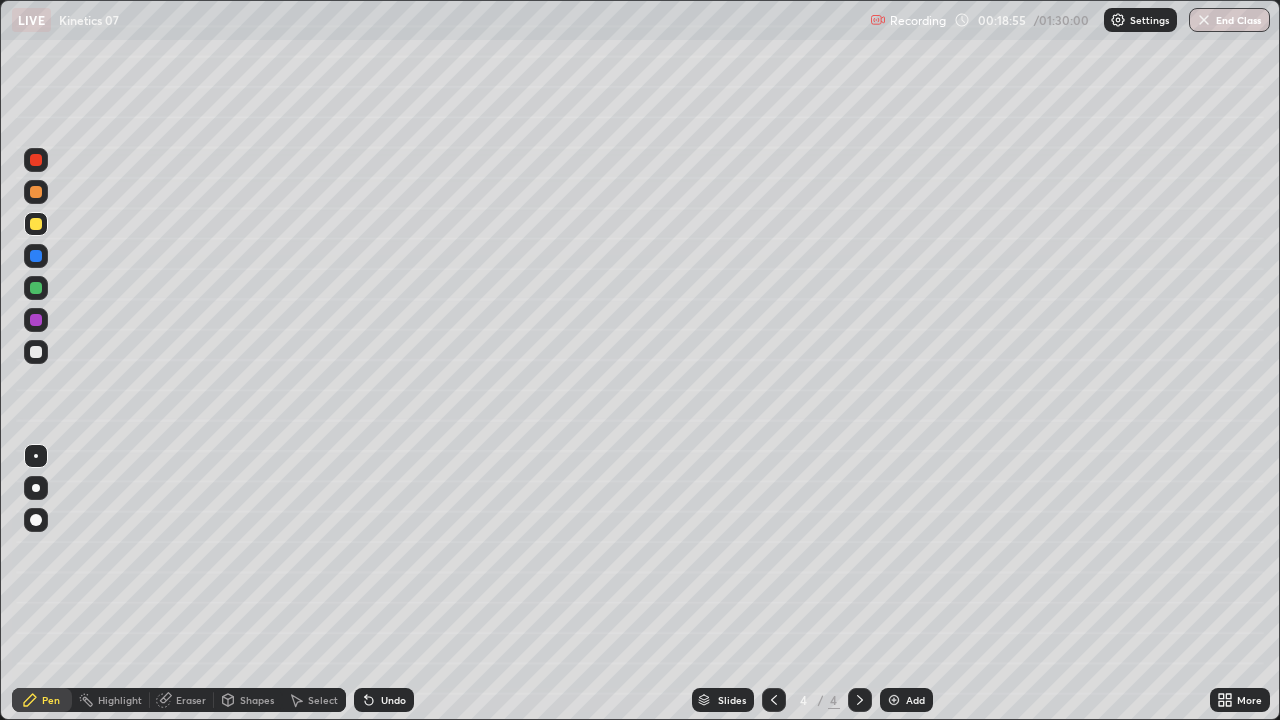 click at bounding box center [36, 320] 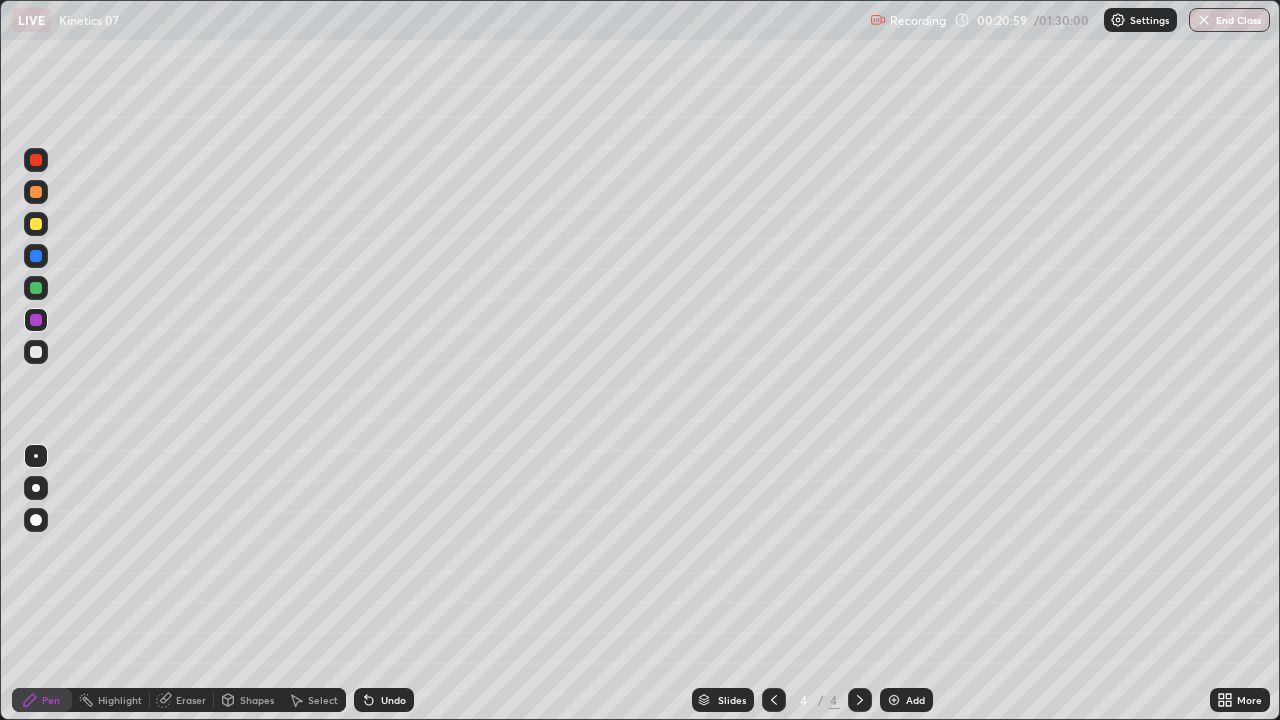 click at bounding box center (894, 700) 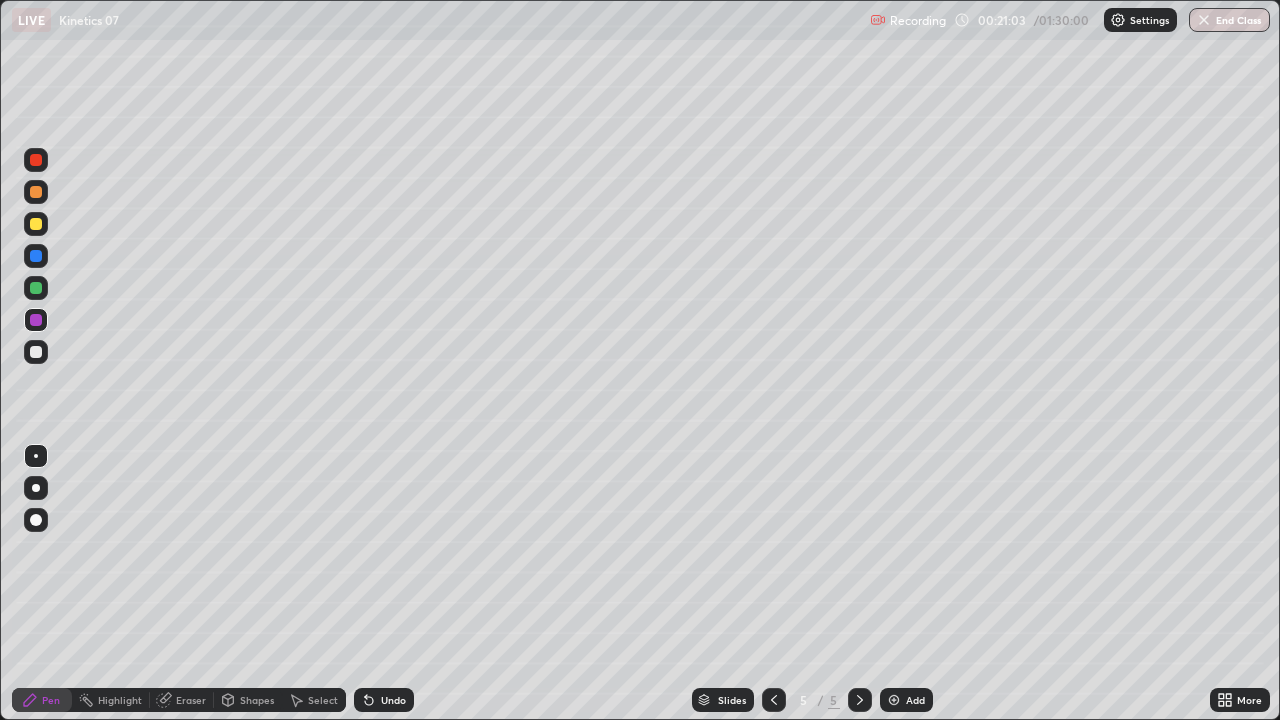 click at bounding box center (36, 352) 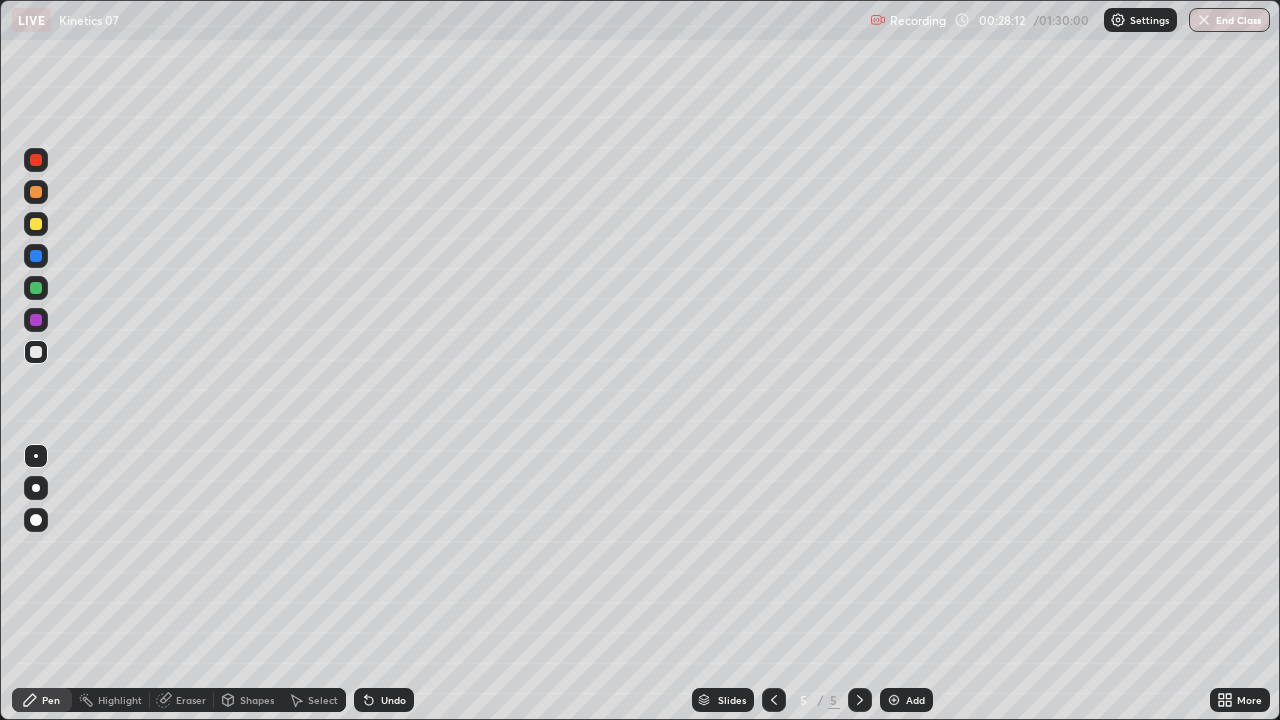 click on "Select" at bounding box center [323, 700] 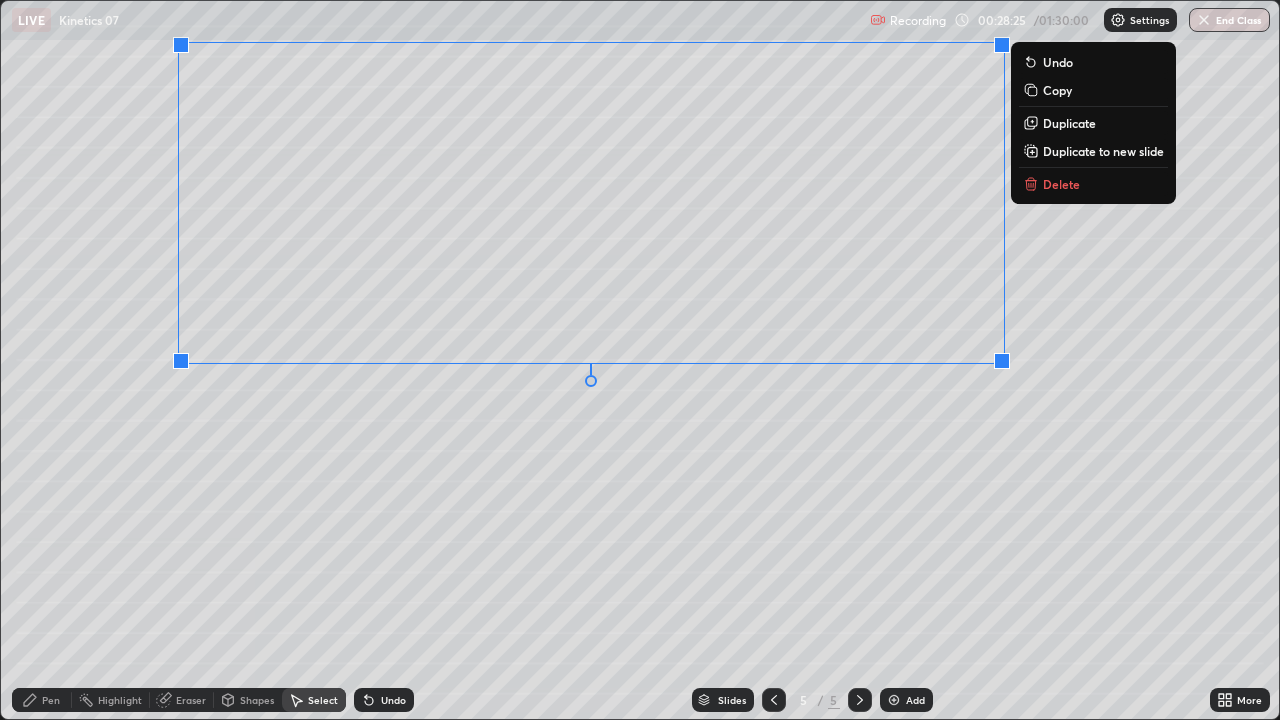 click on "0 ° Undo Copy Duplicate Duplicate to new slide Delete" at bounding box center (640, 360) 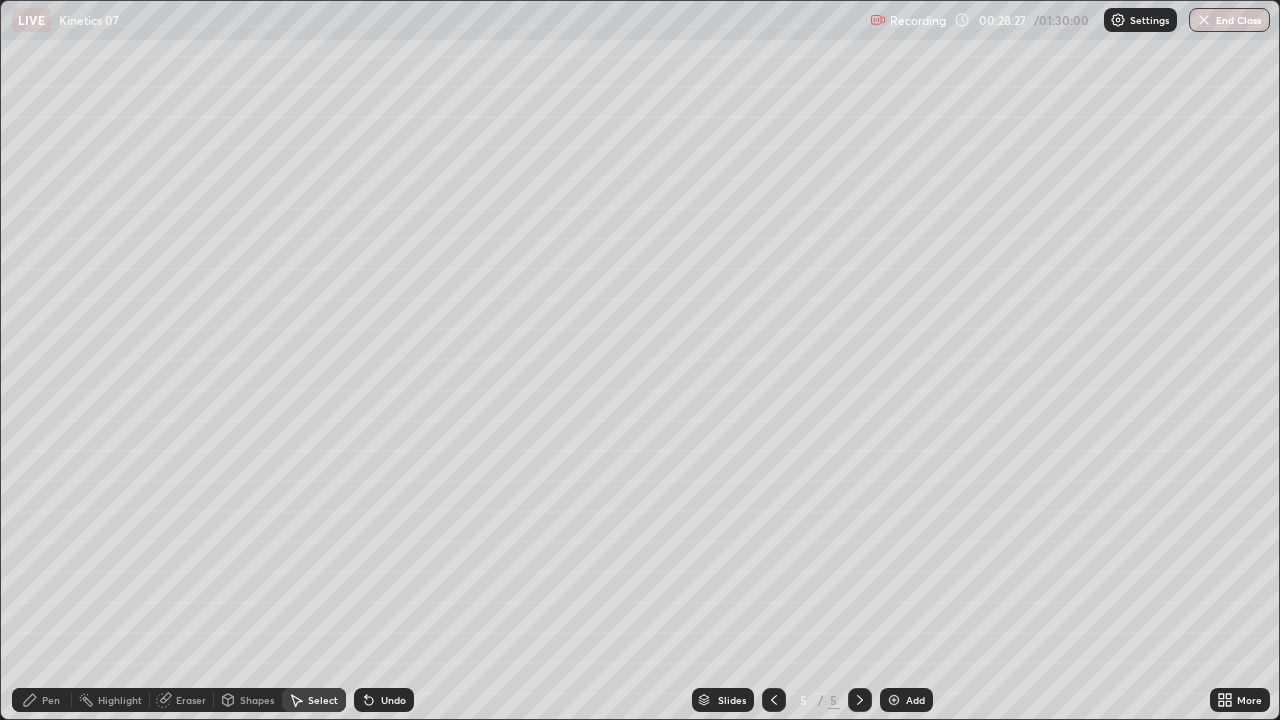 click on "Pen" at bounding box center [51, 700] 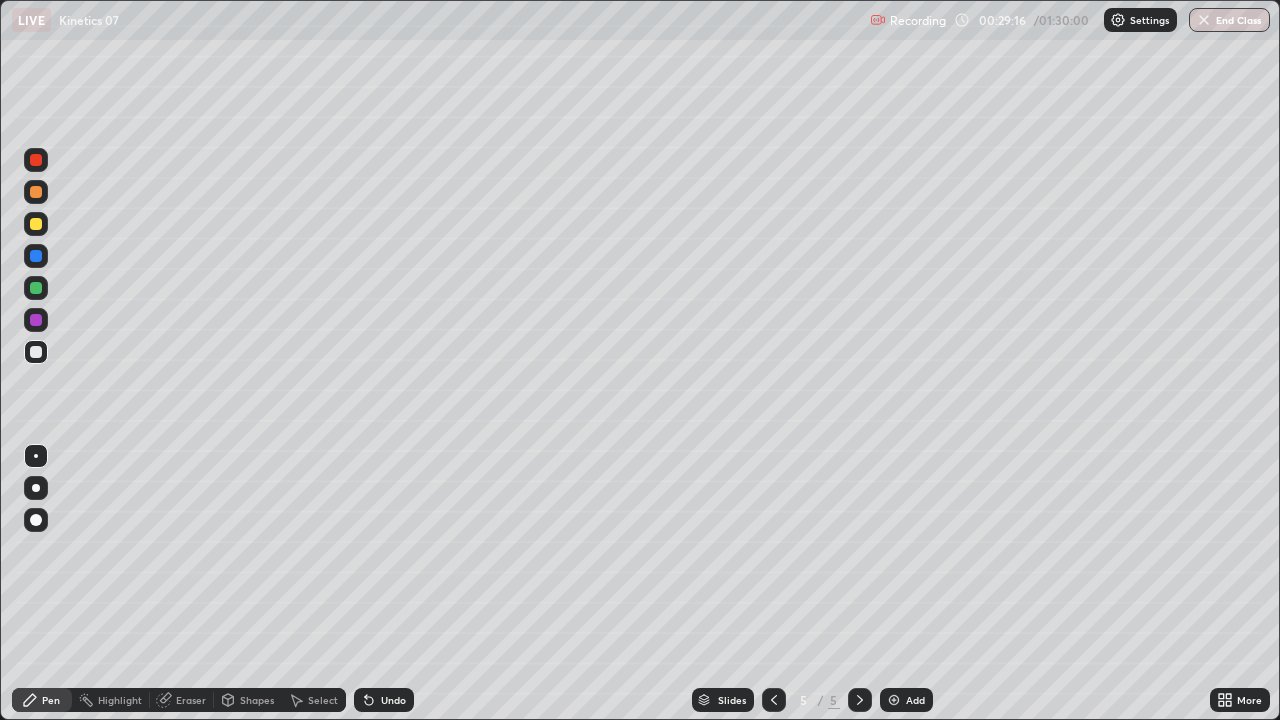 click at bounding box center [36, 160] 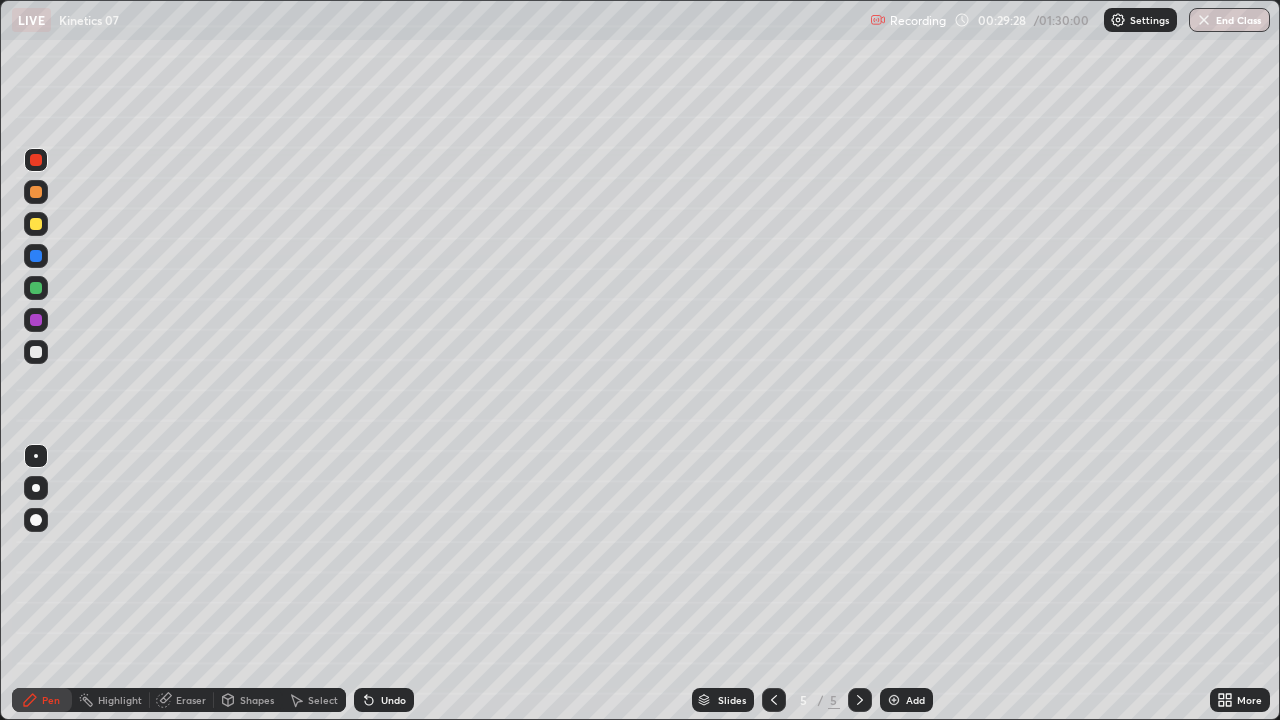 click at bounding box center (36, 320) 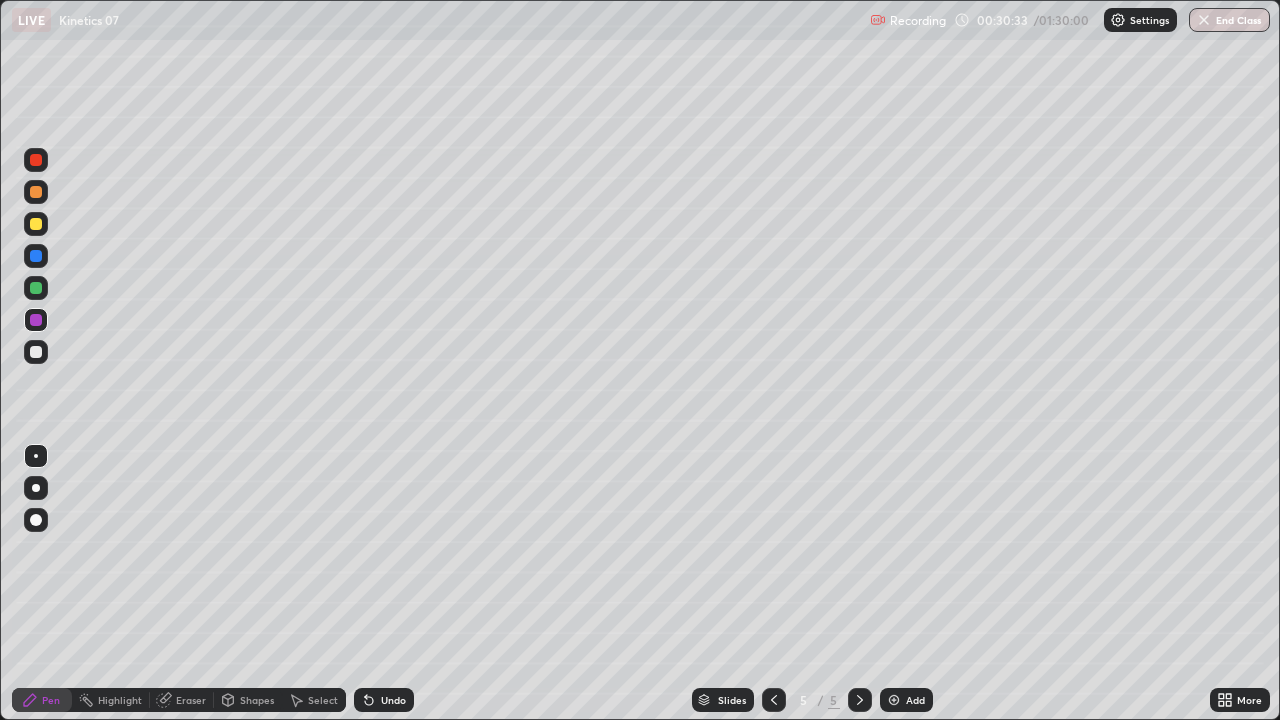 click at bounding box center (36, 288) 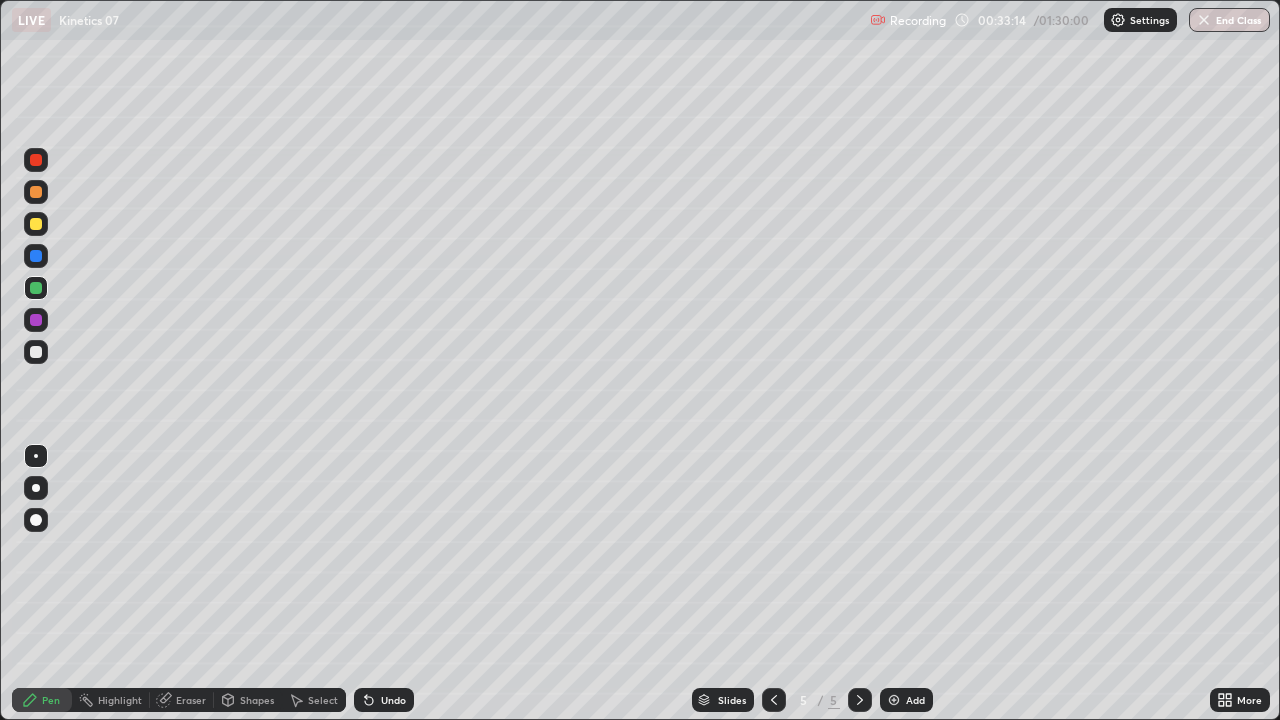click on "Eraser" at bounding box center (191, 700) 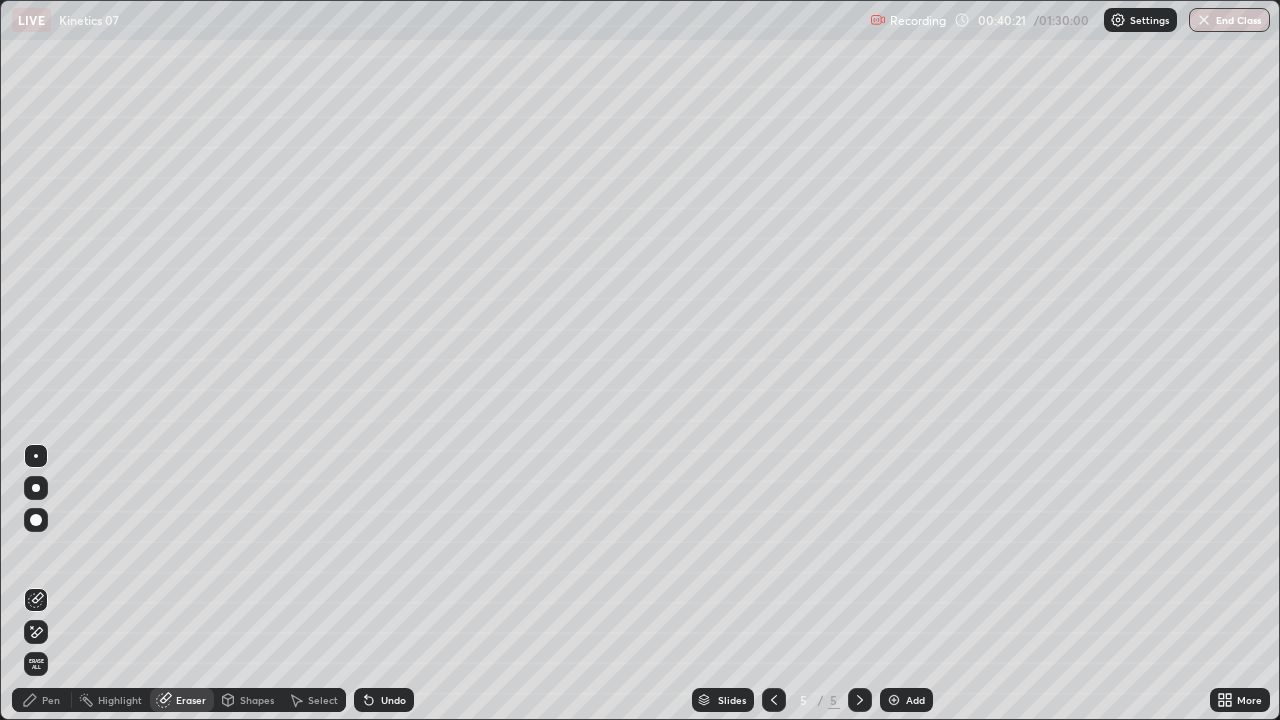 click at bounding box center (894, 700) 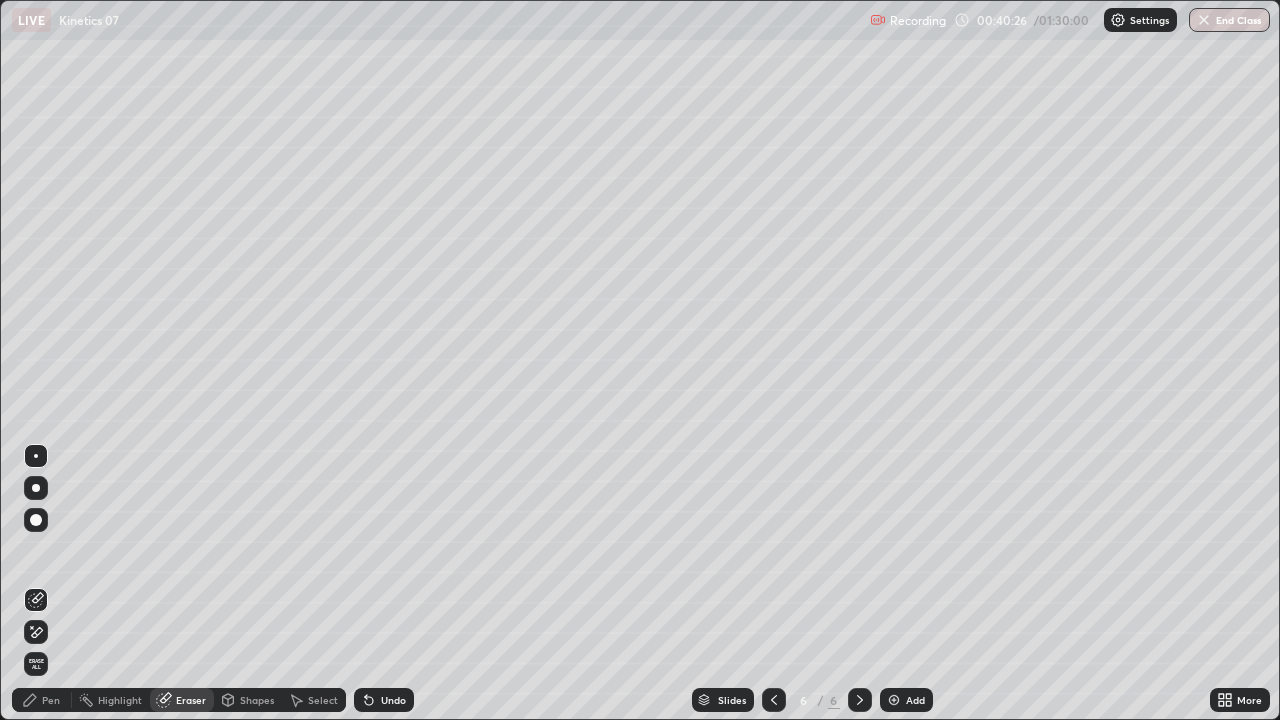 click on "Pen" at bounding box center [42, 700] 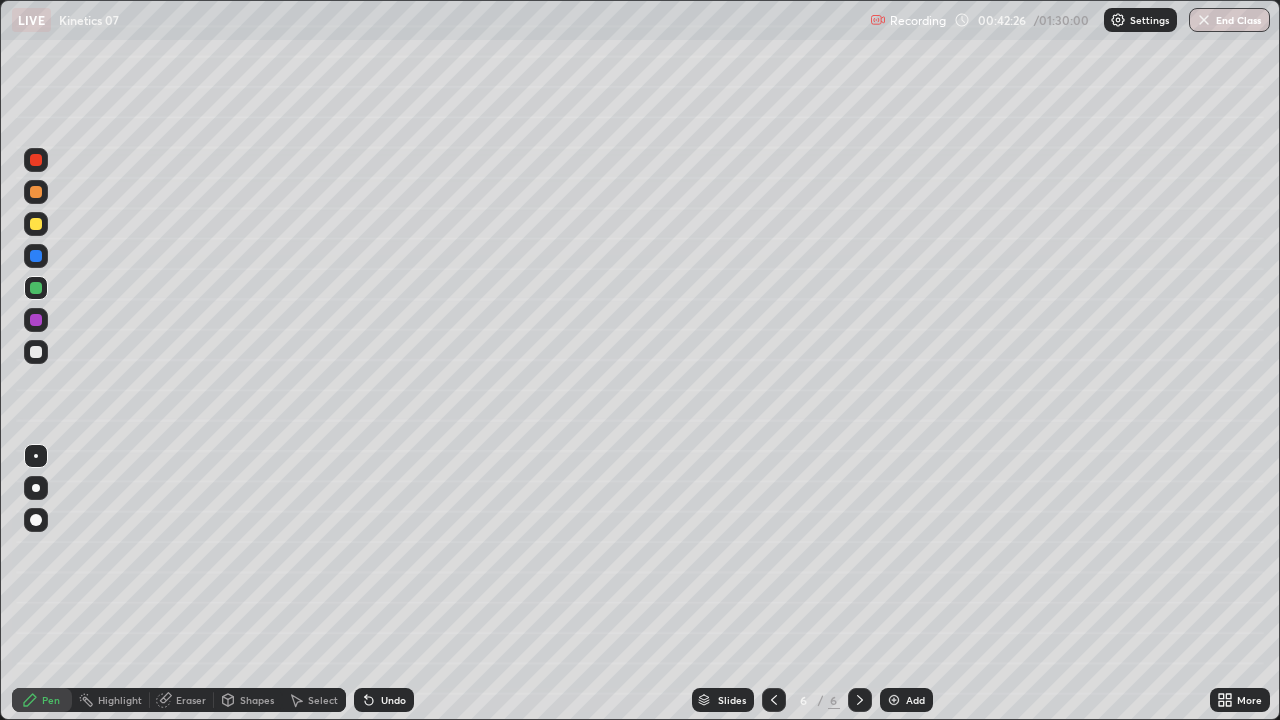 click at bounding box center [894, 700] 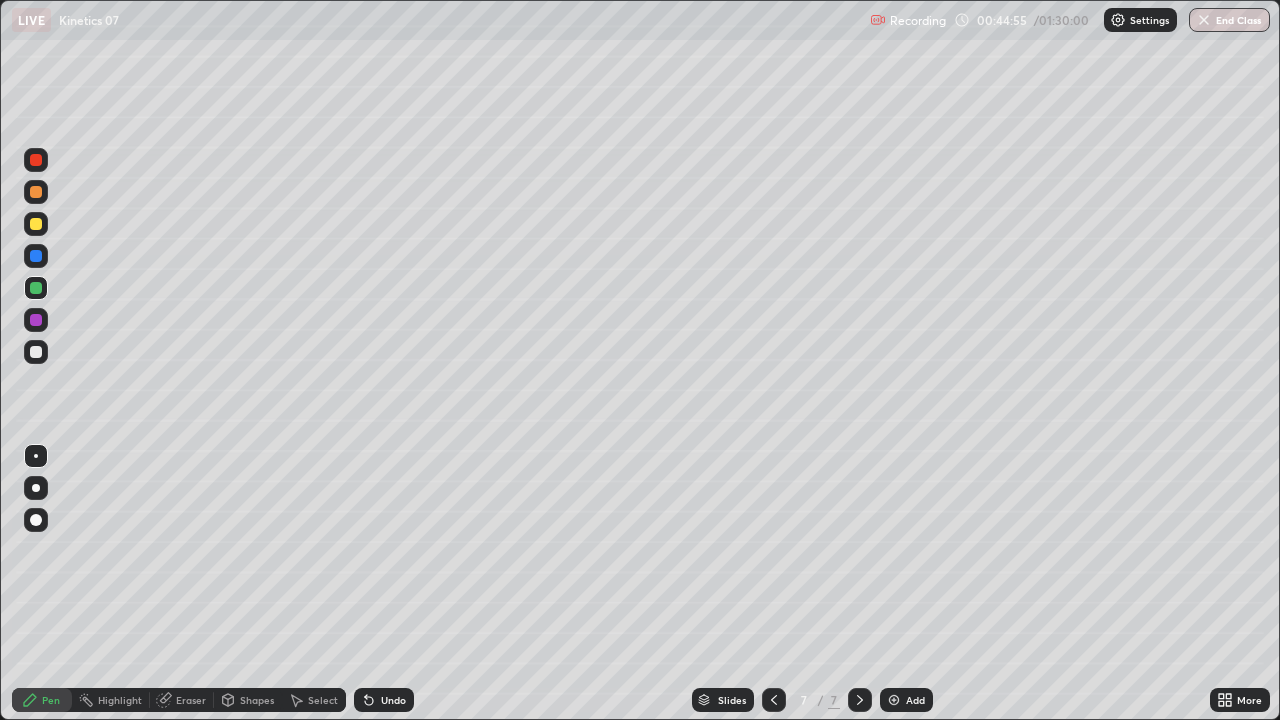 click on "Select" at bounding box center (323, 700) 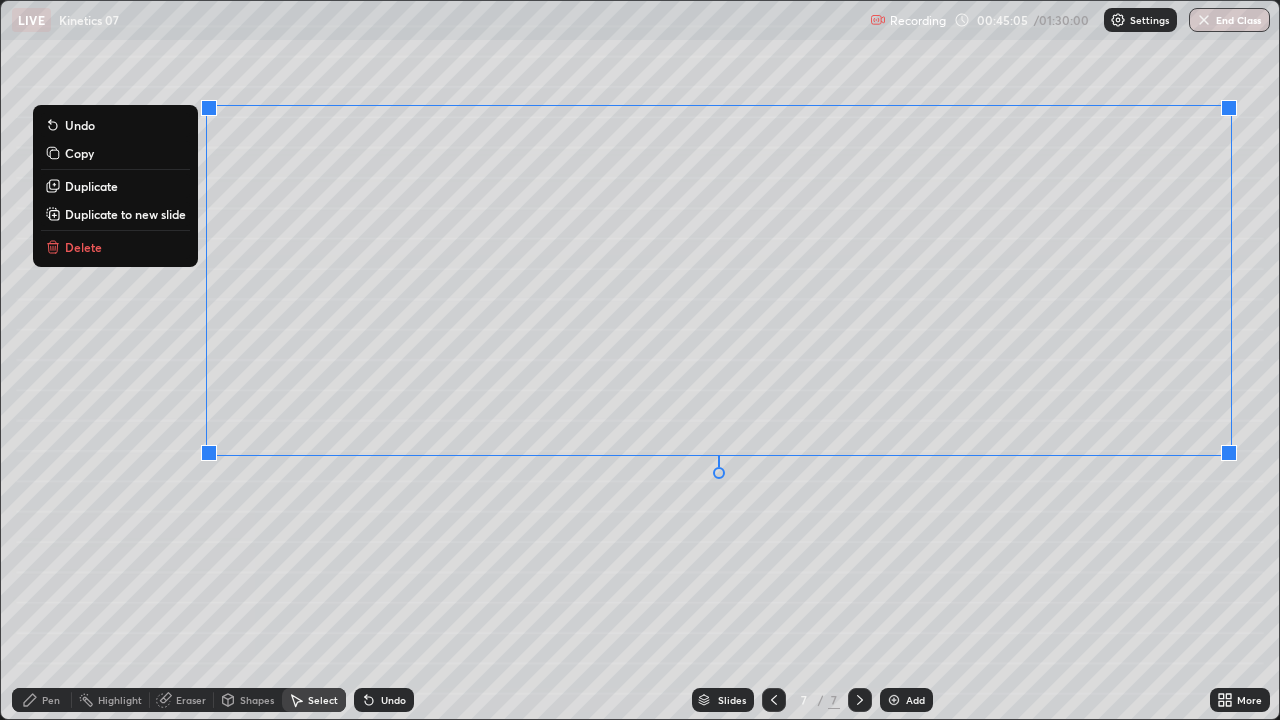 click on "0 ° Undo Copy Duplicate Duplicate to new slide Delete" at bounding box center [640, 360] 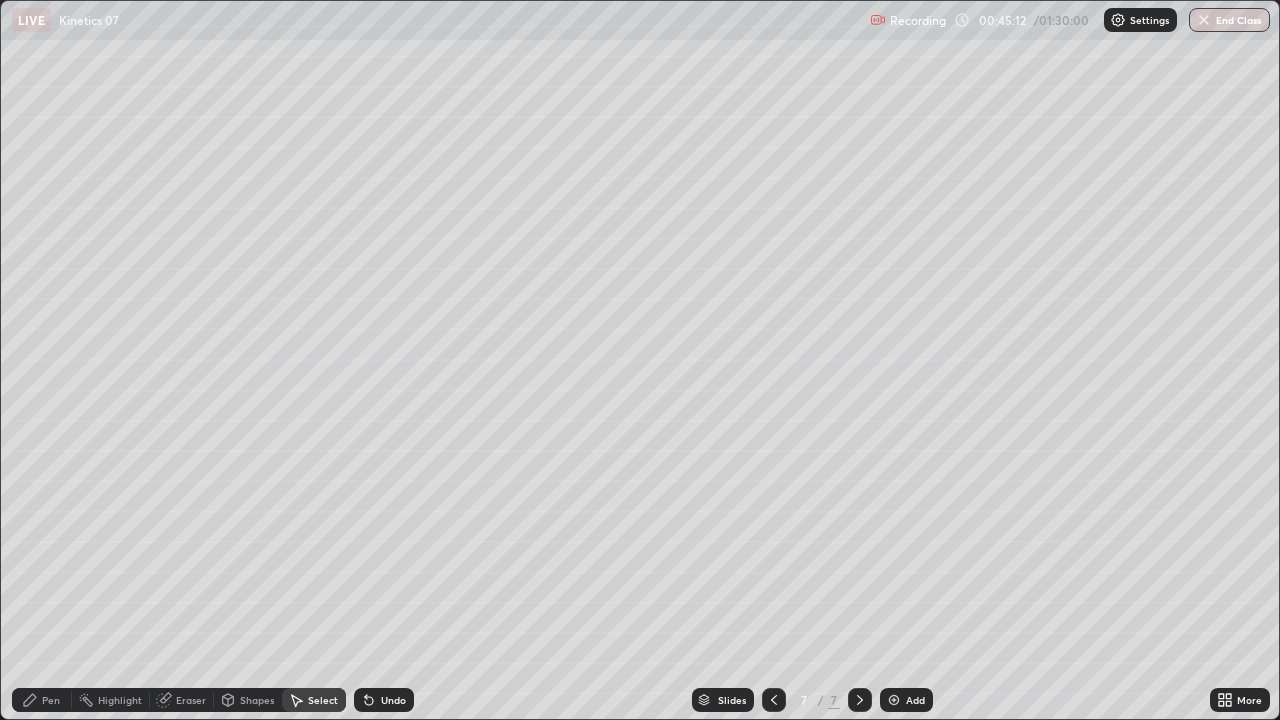click on "Pen" at bounding box center (51, 700) 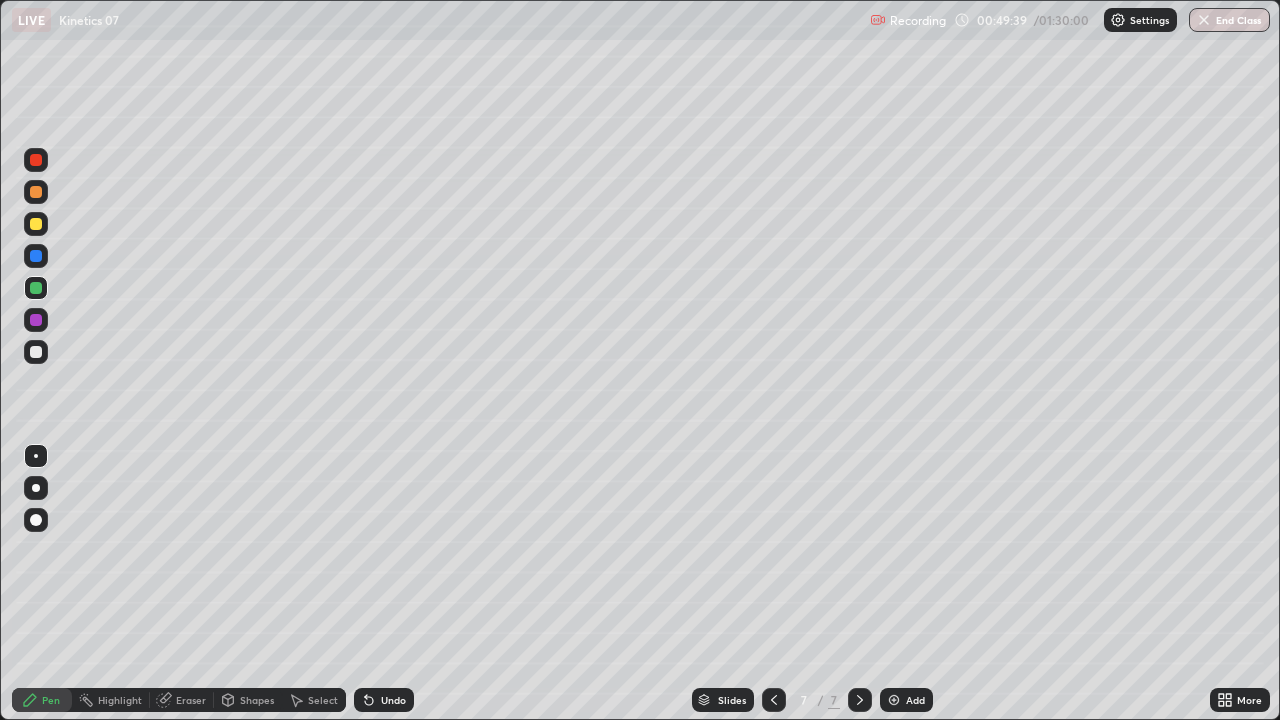 click at bounding box center [894, 700] 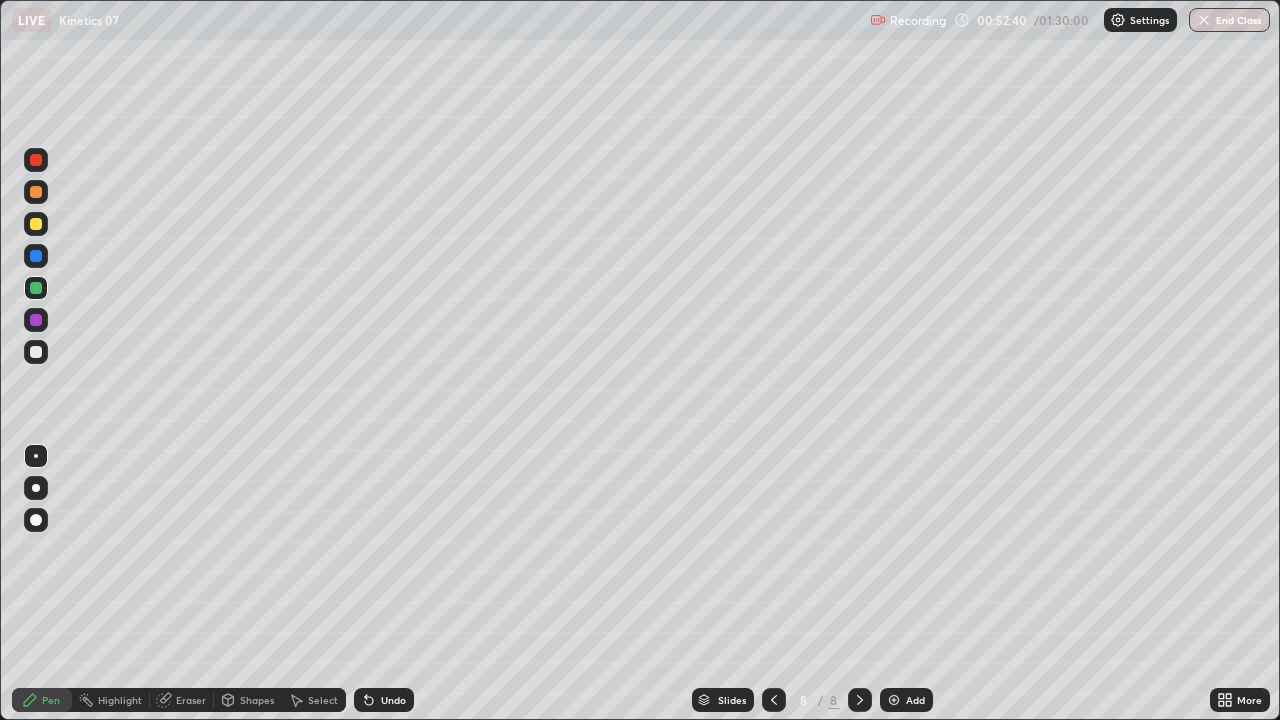 click on "Eraser" at bounding box center (191, 700) 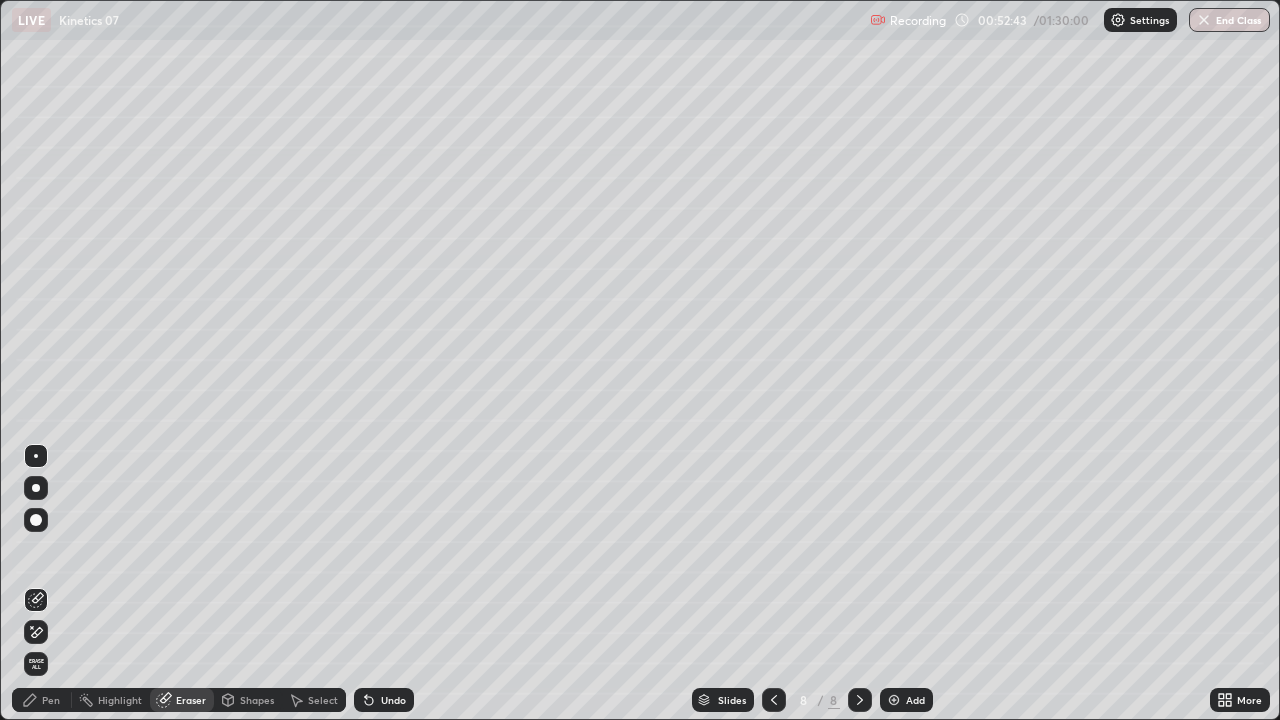 click on "Pen" at bounding box center [42, 700] 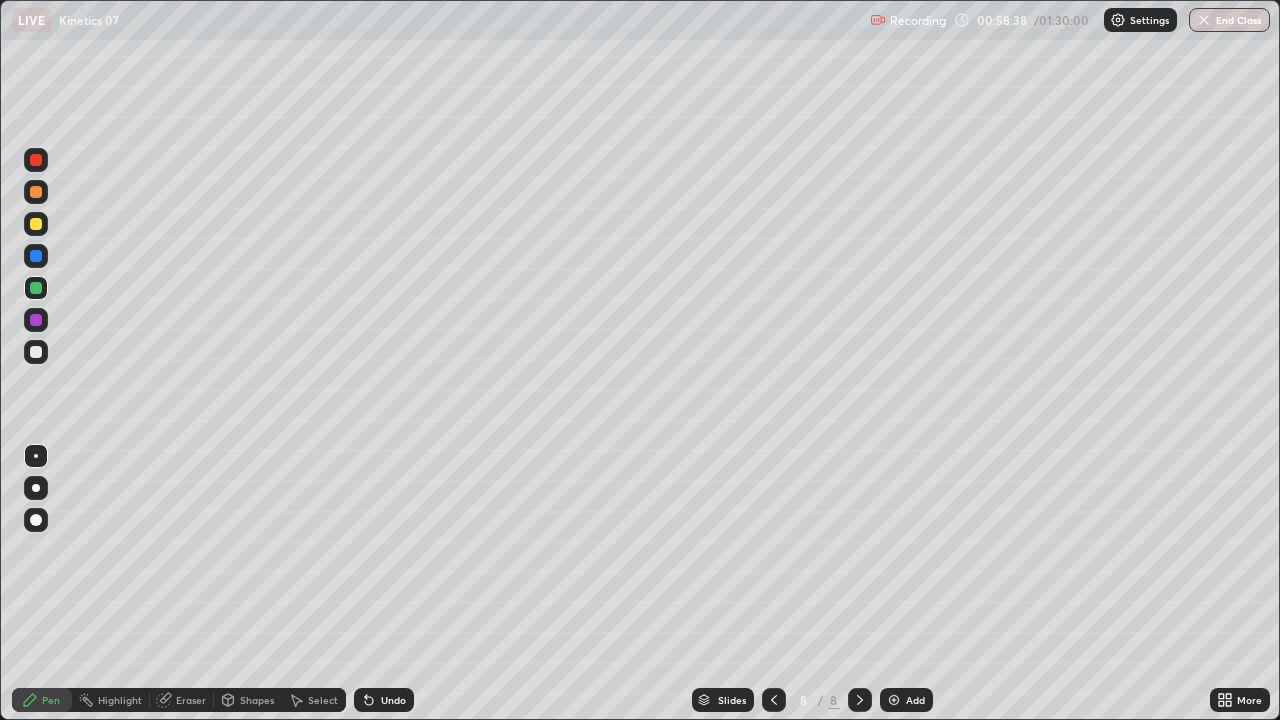 click at bounding box center (894, 700) 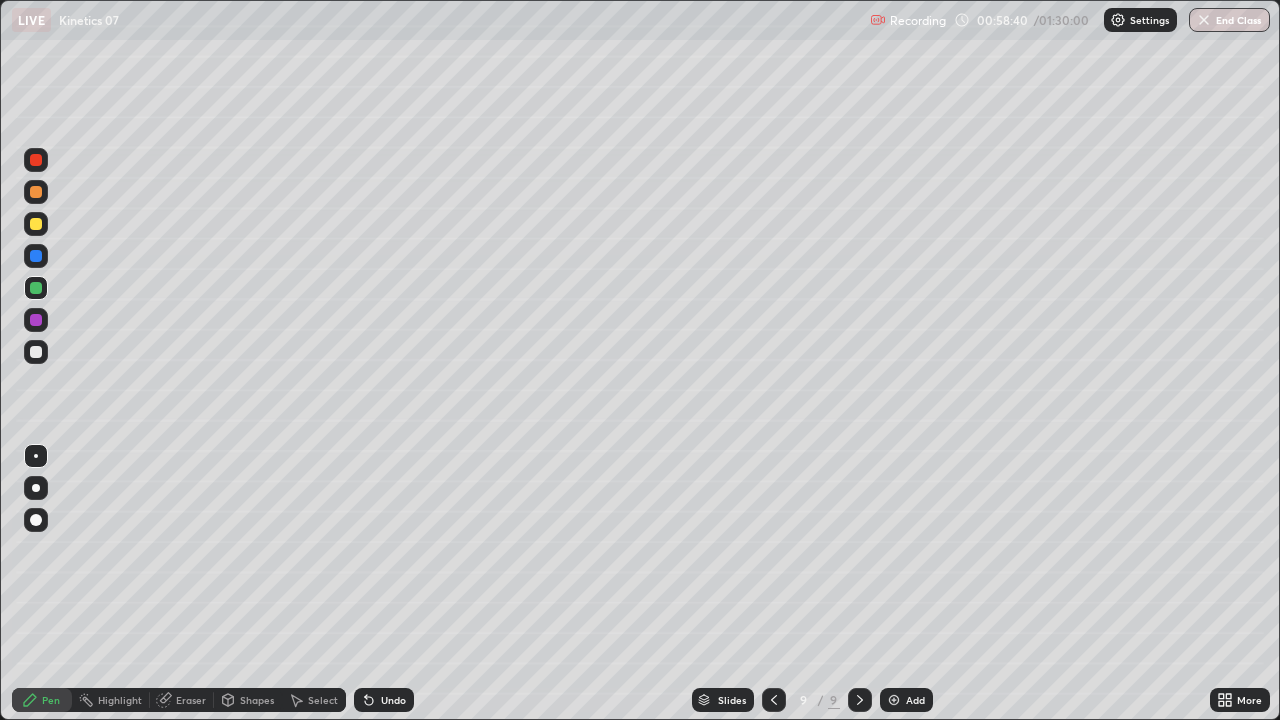 click 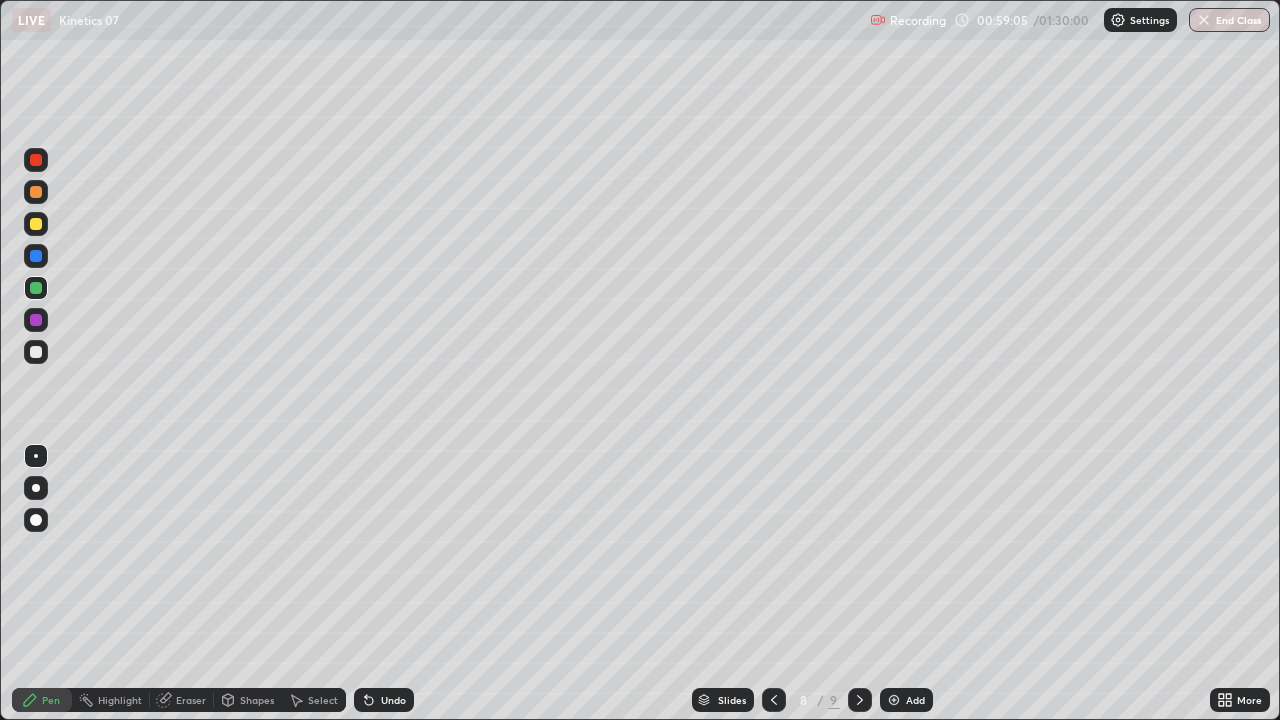 click at bounding box center [894, 700] 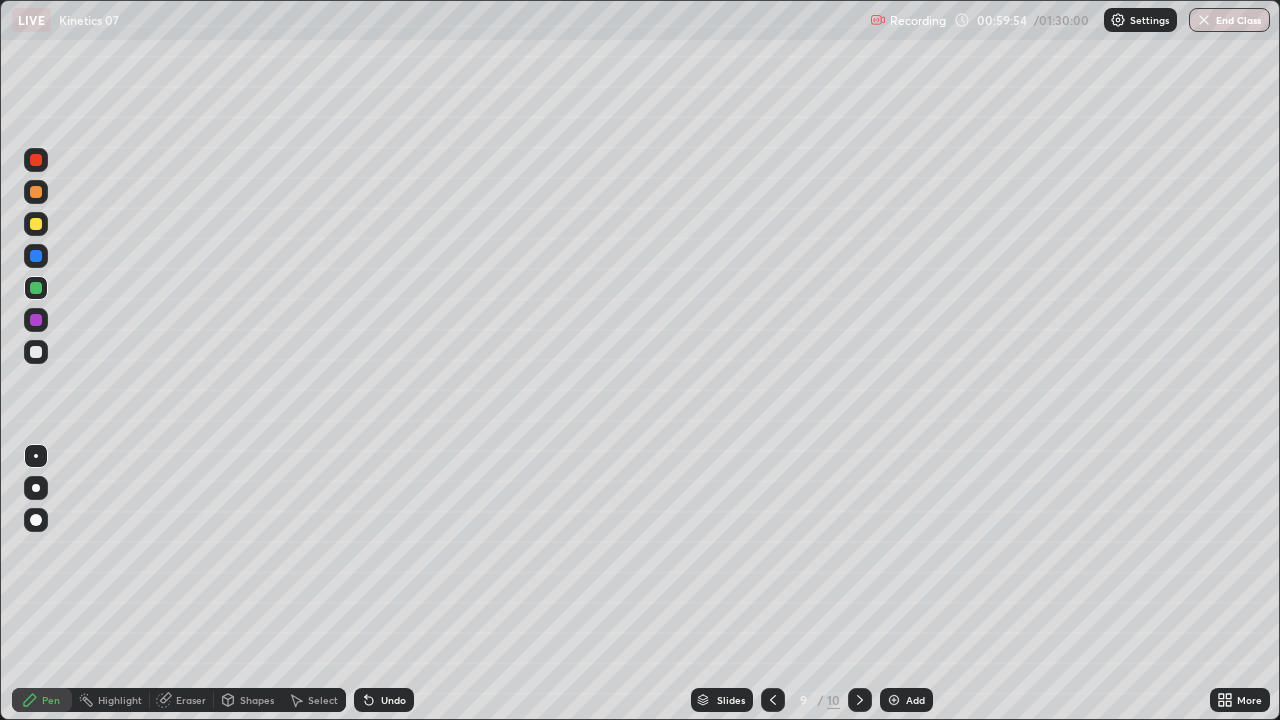 click on "Eraser" at bounding box center (191, 700) 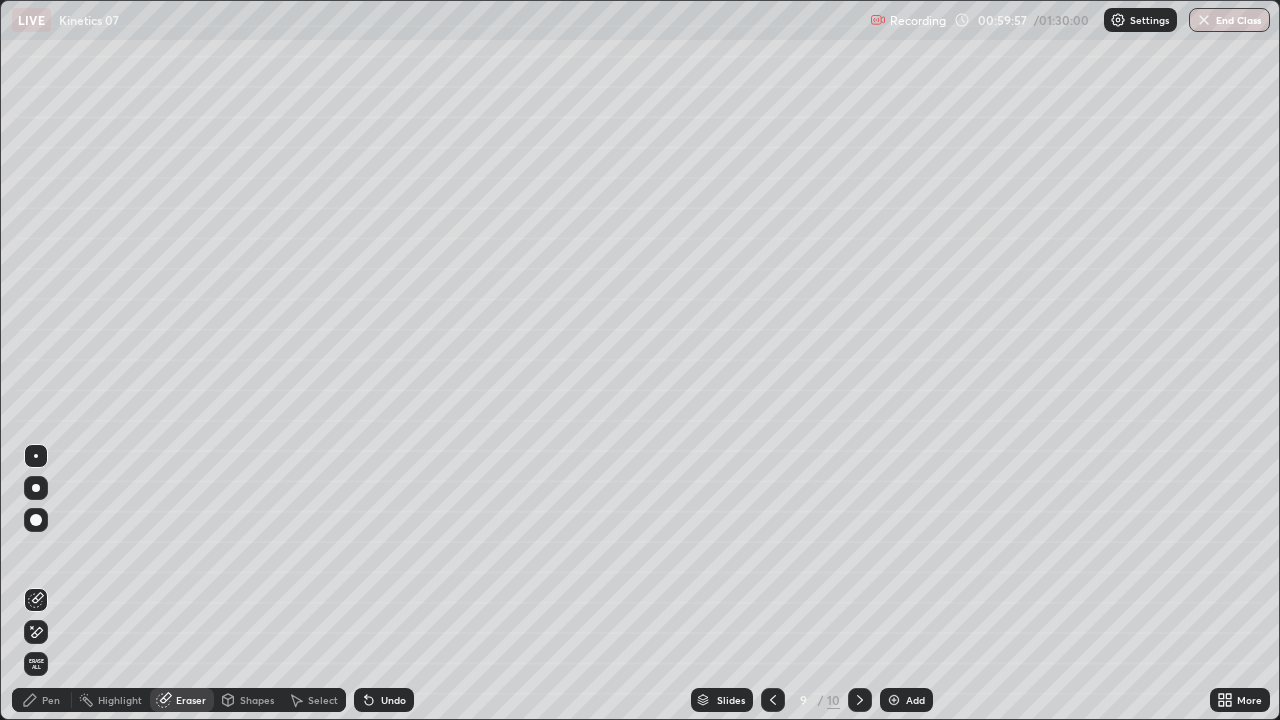 click on "Pen" at bounding box center (51, 700) 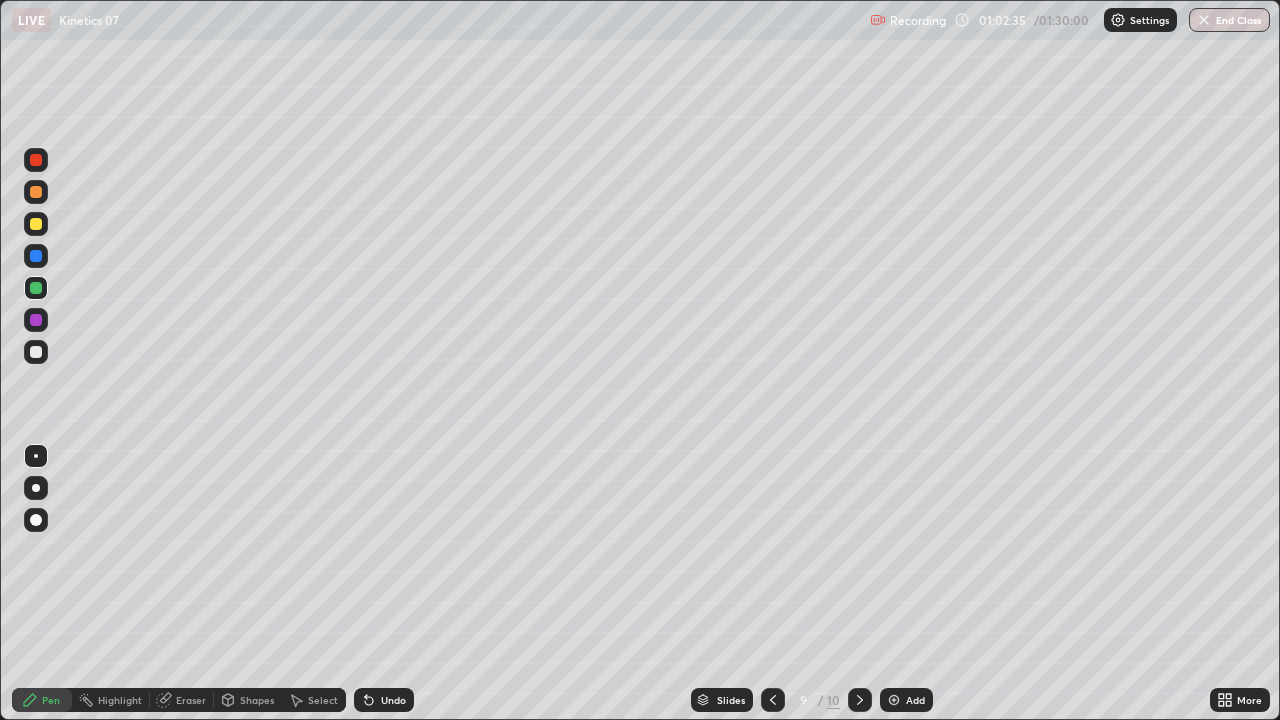 click on "Select" at bounding box center (323, 700) 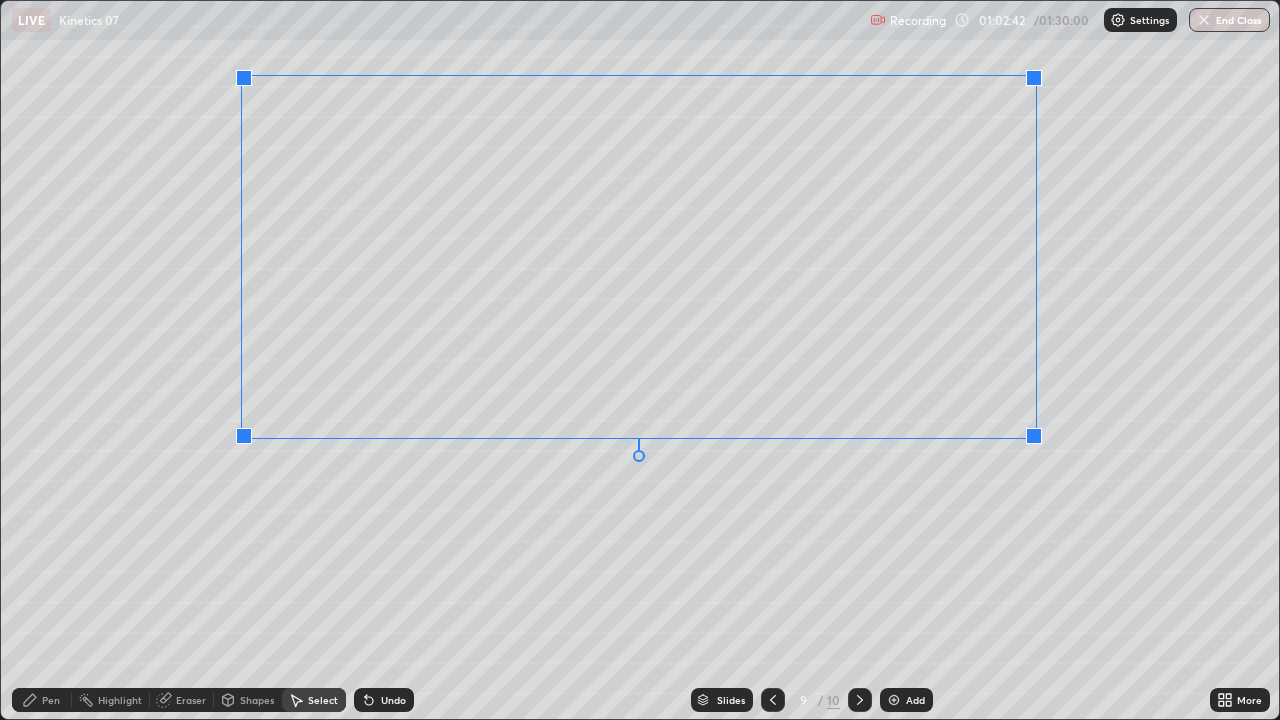 click on "0 ° Undo Copy Duplicate Duplicate to new slide Delete" at bounding box center [640, 360] 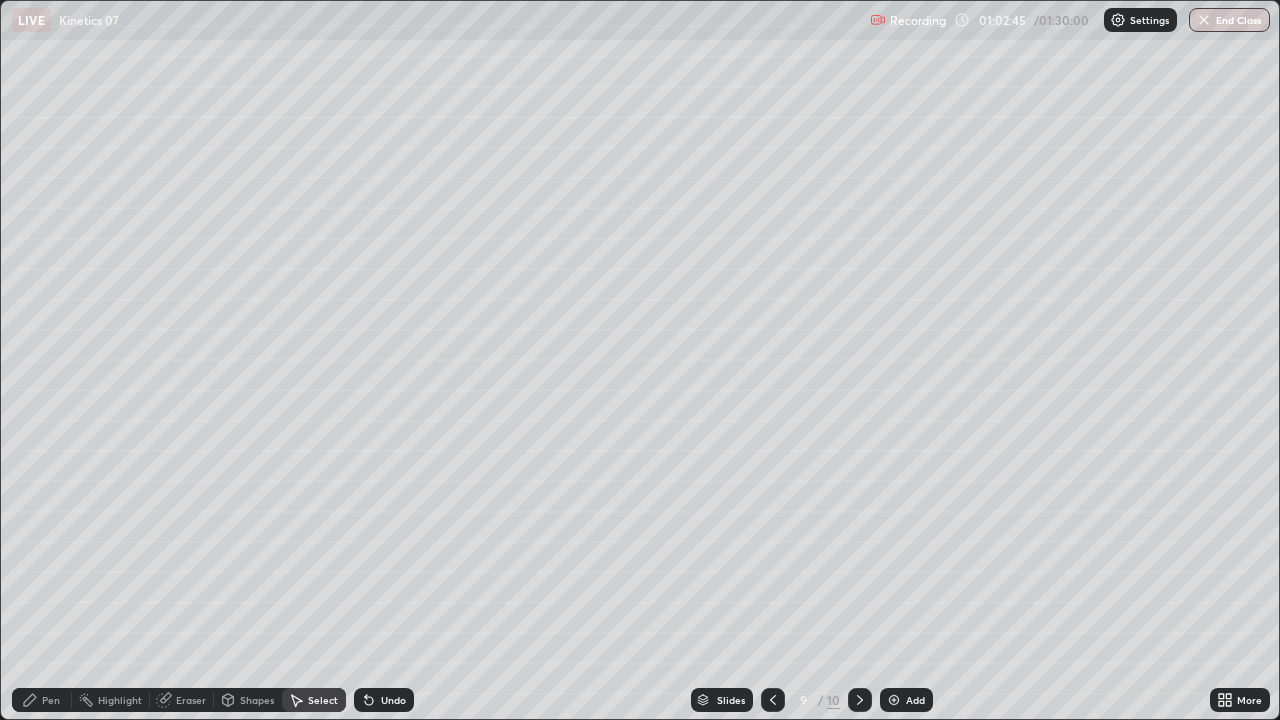 click on "Pen" at bounding box center [51, 700] 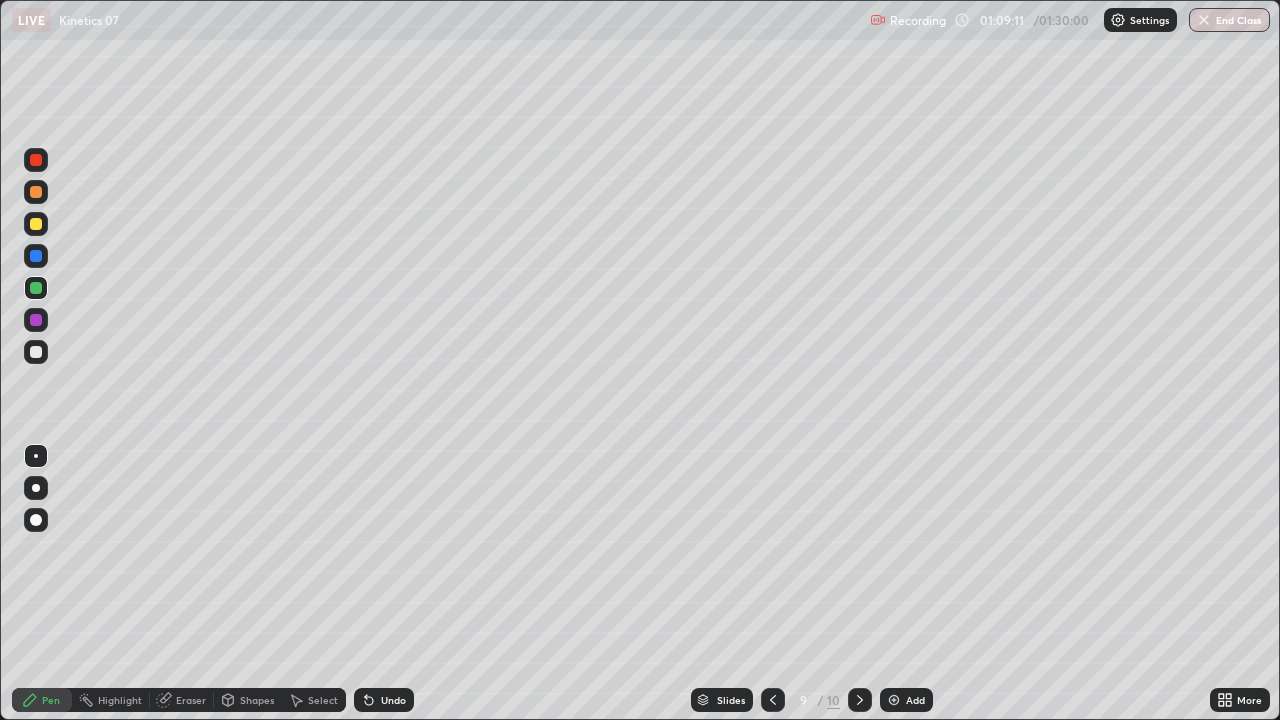 click at bounding box center [894, 700] 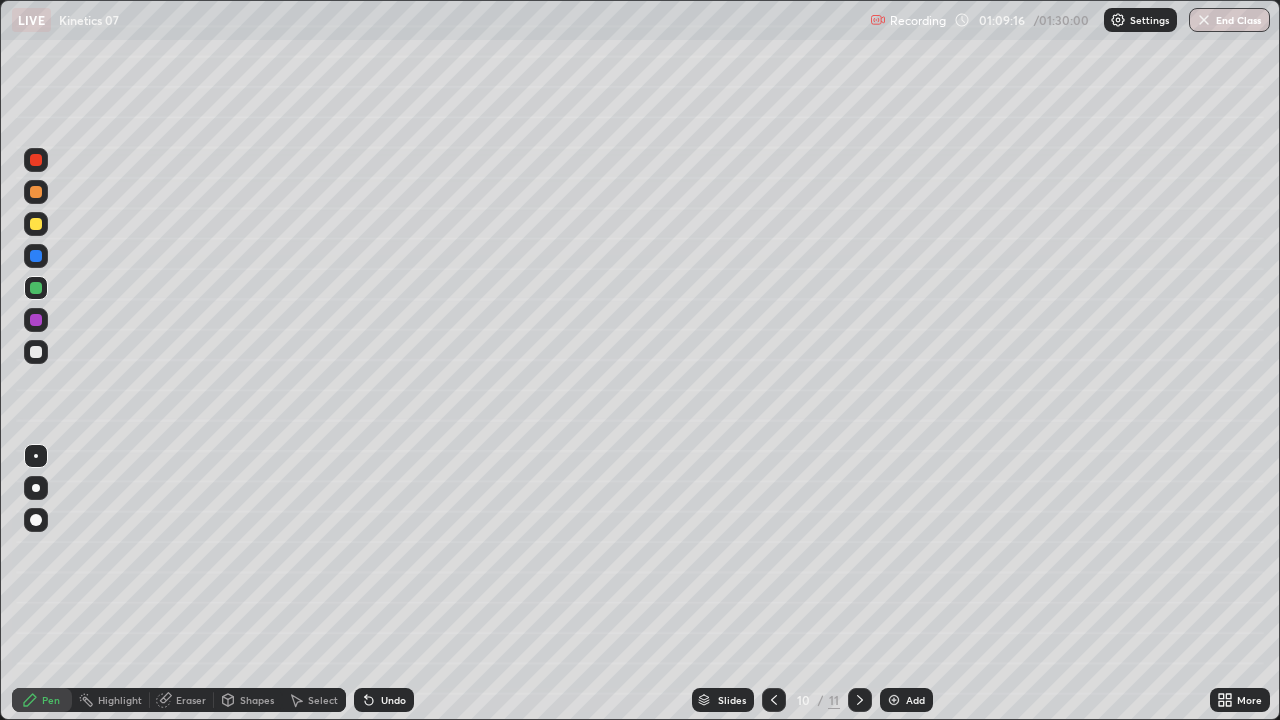 click 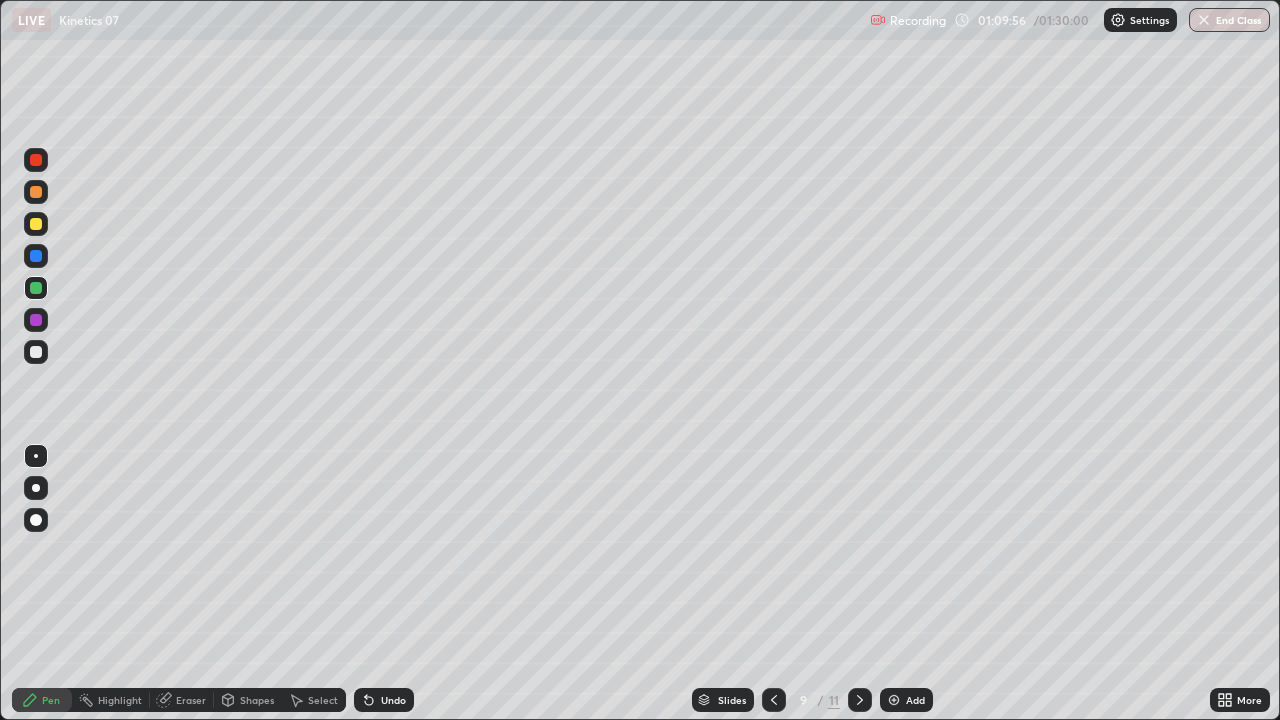 click at bounding box center (894, 700) 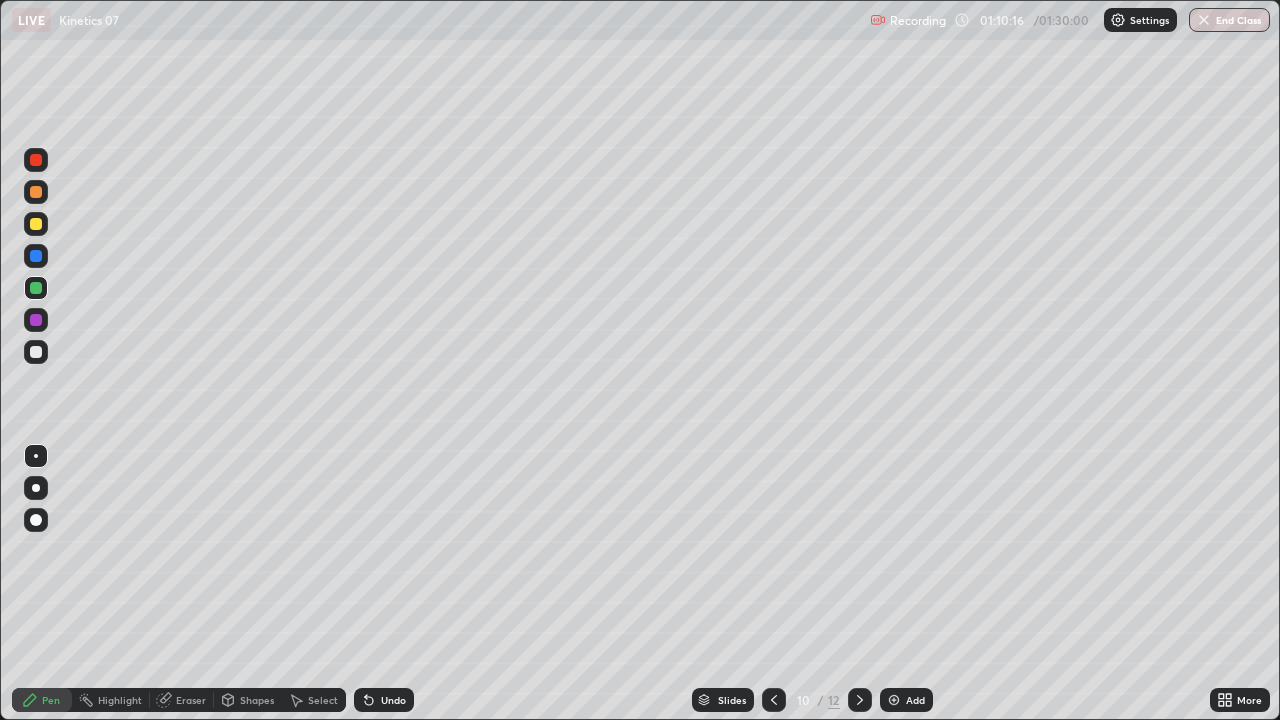 click on "Shapes" at bounding box center (257, 700) 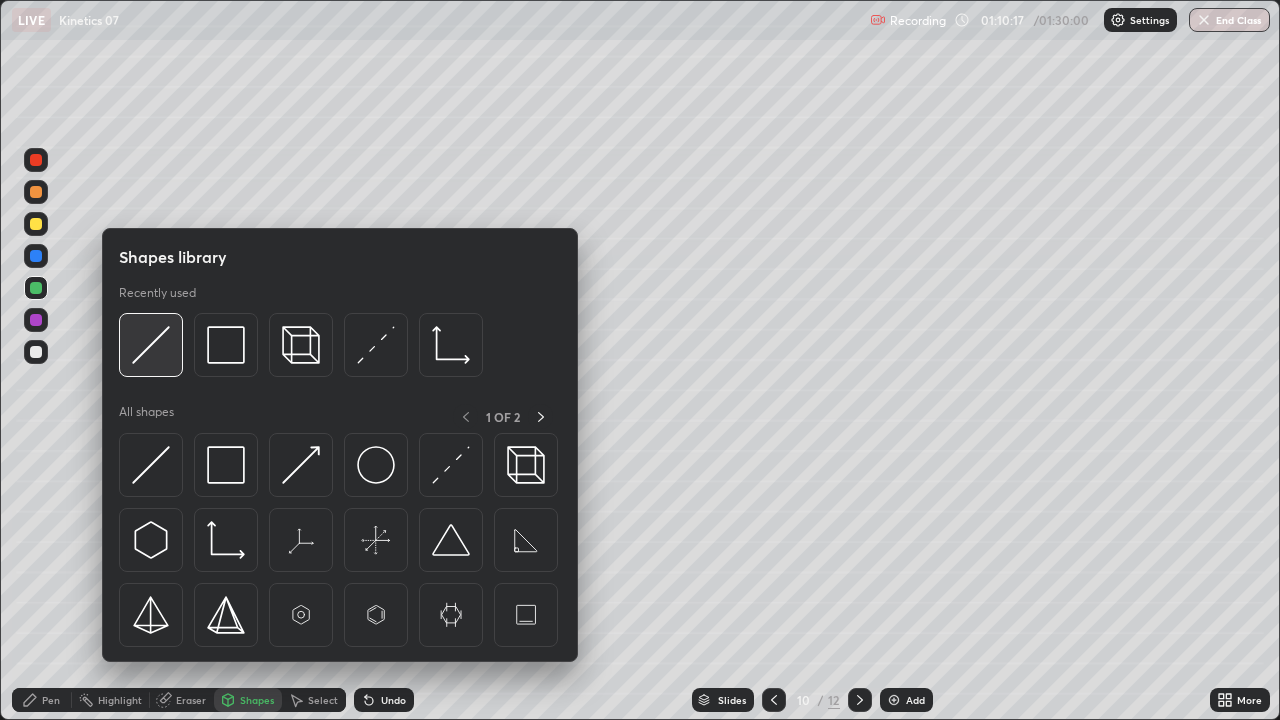 click at bounding box center (151, 345) 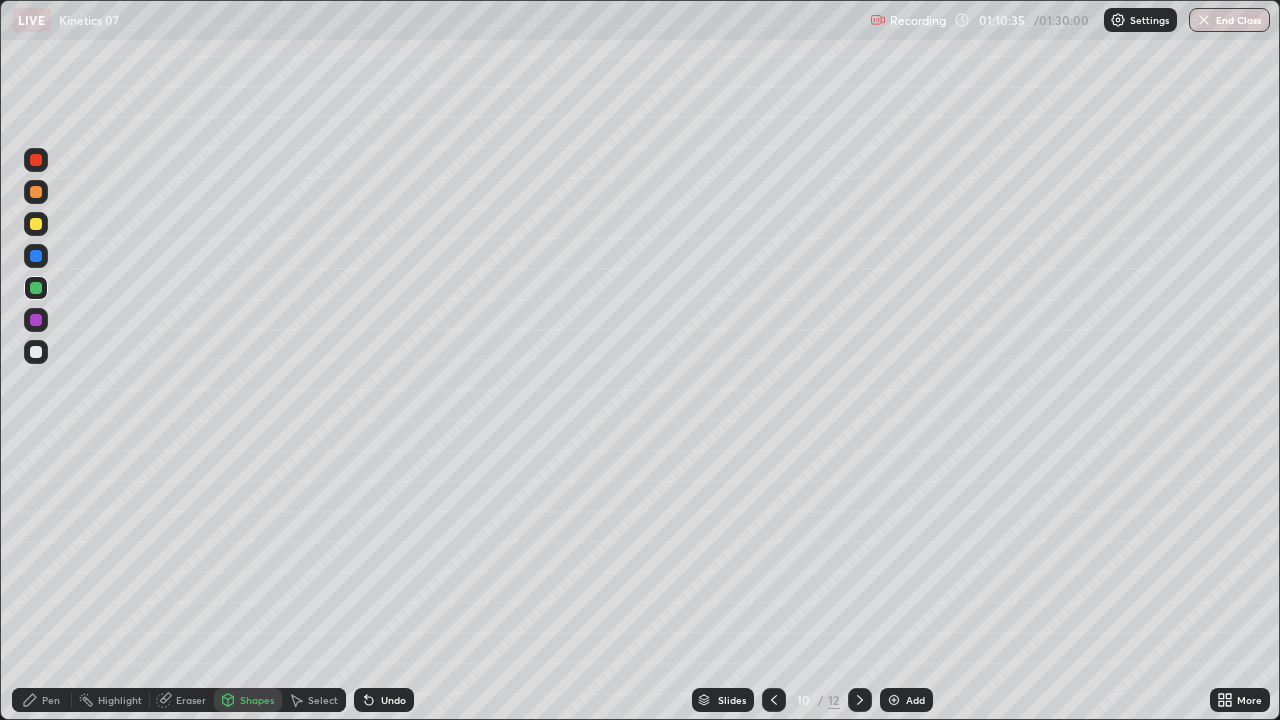 click on "Pen" at bounding box center [51, 700] 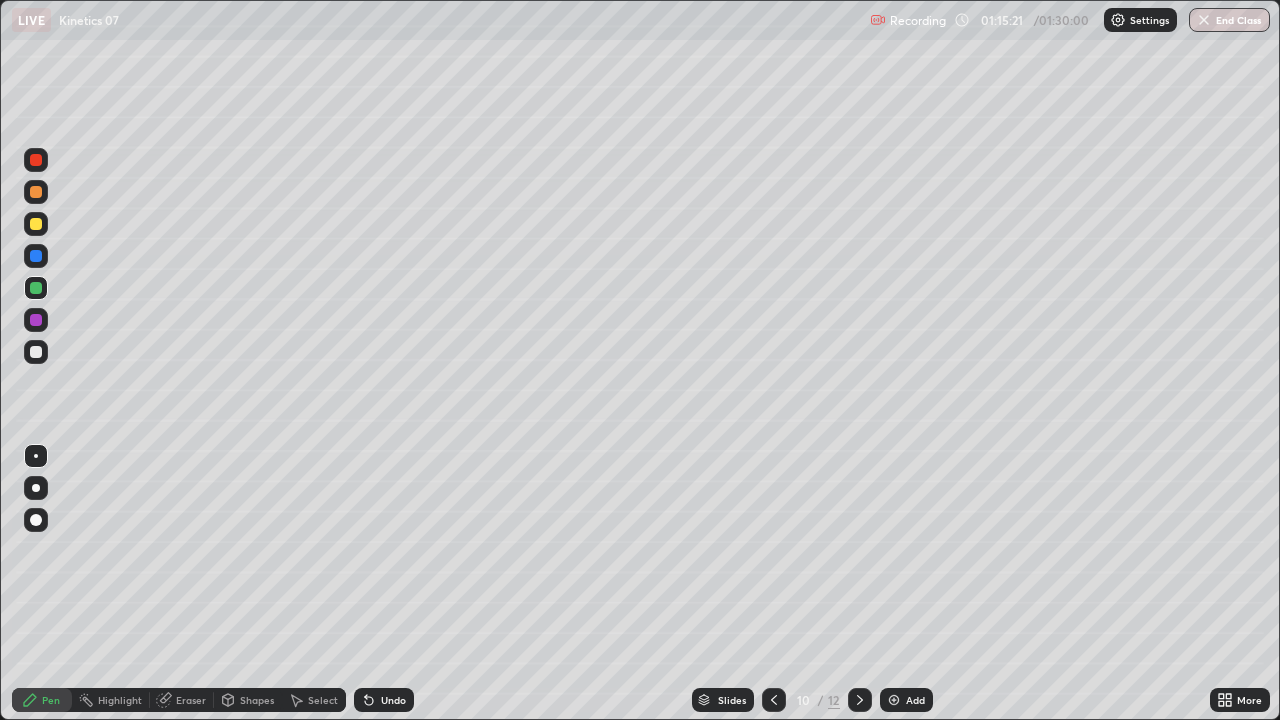 click at bounding box center (894, 700) 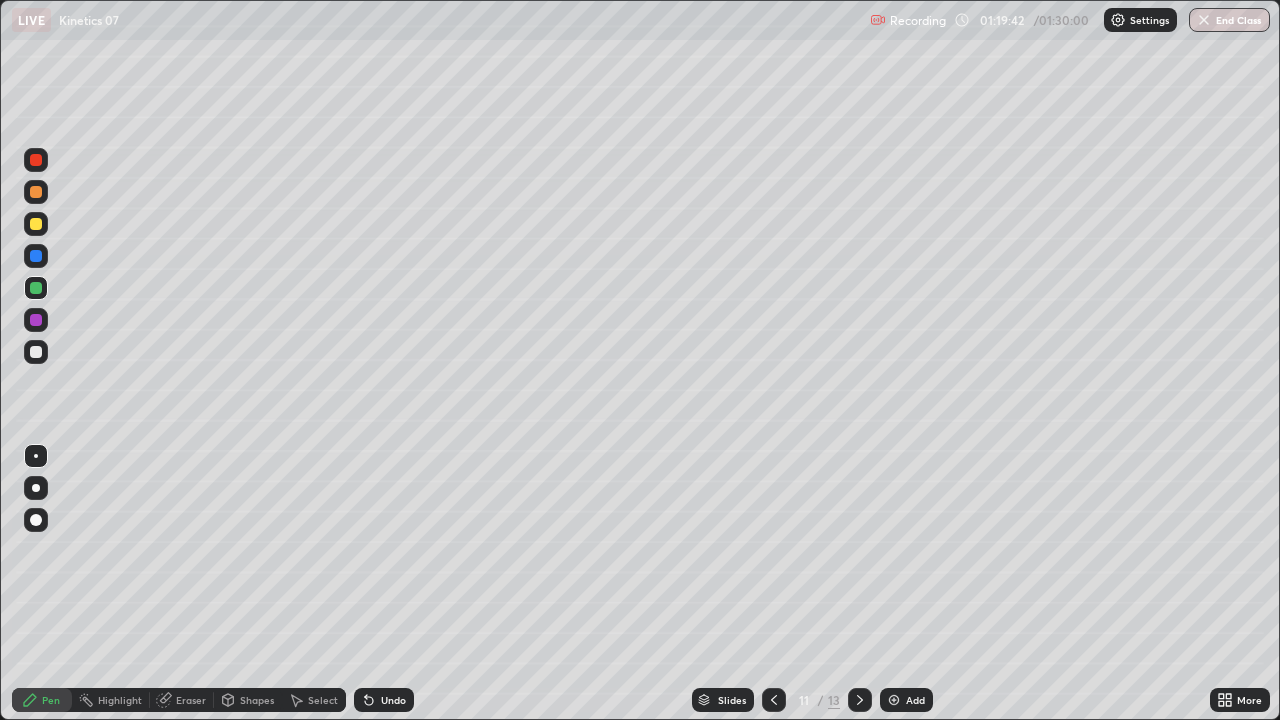 click at bounding box center (894, 700) 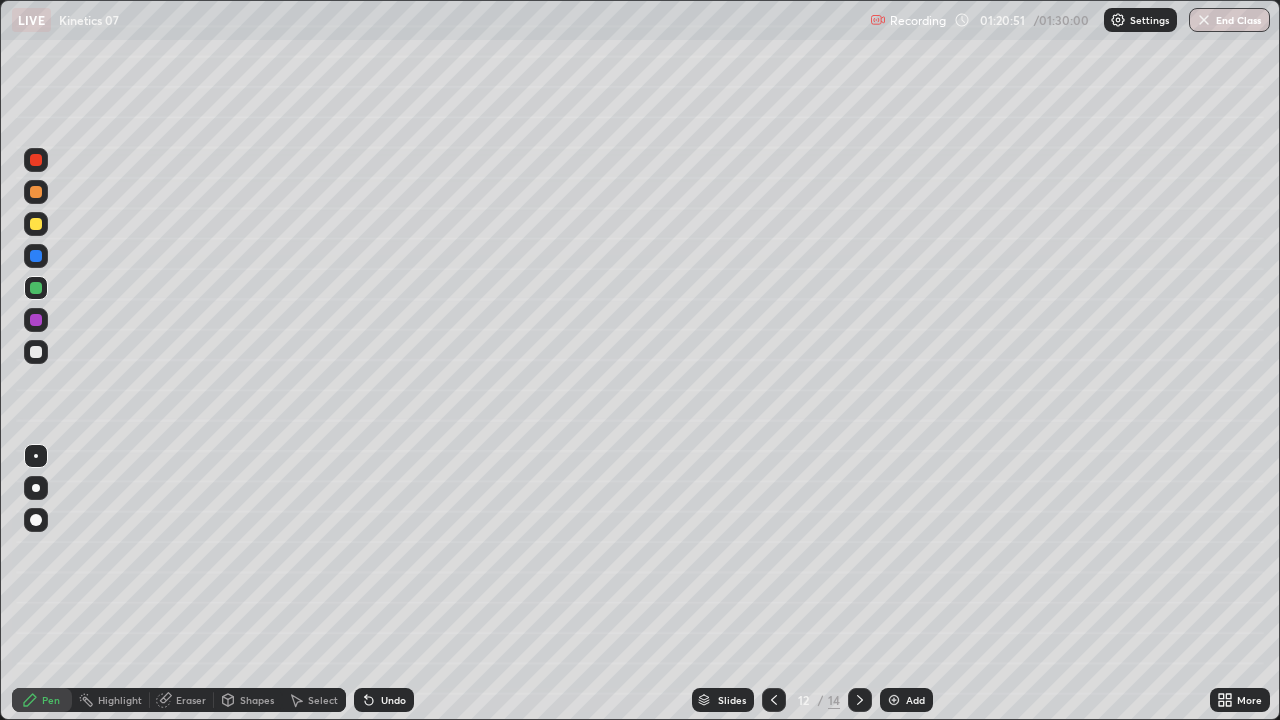 click on "Eraser" at bounding box center (191, 700) 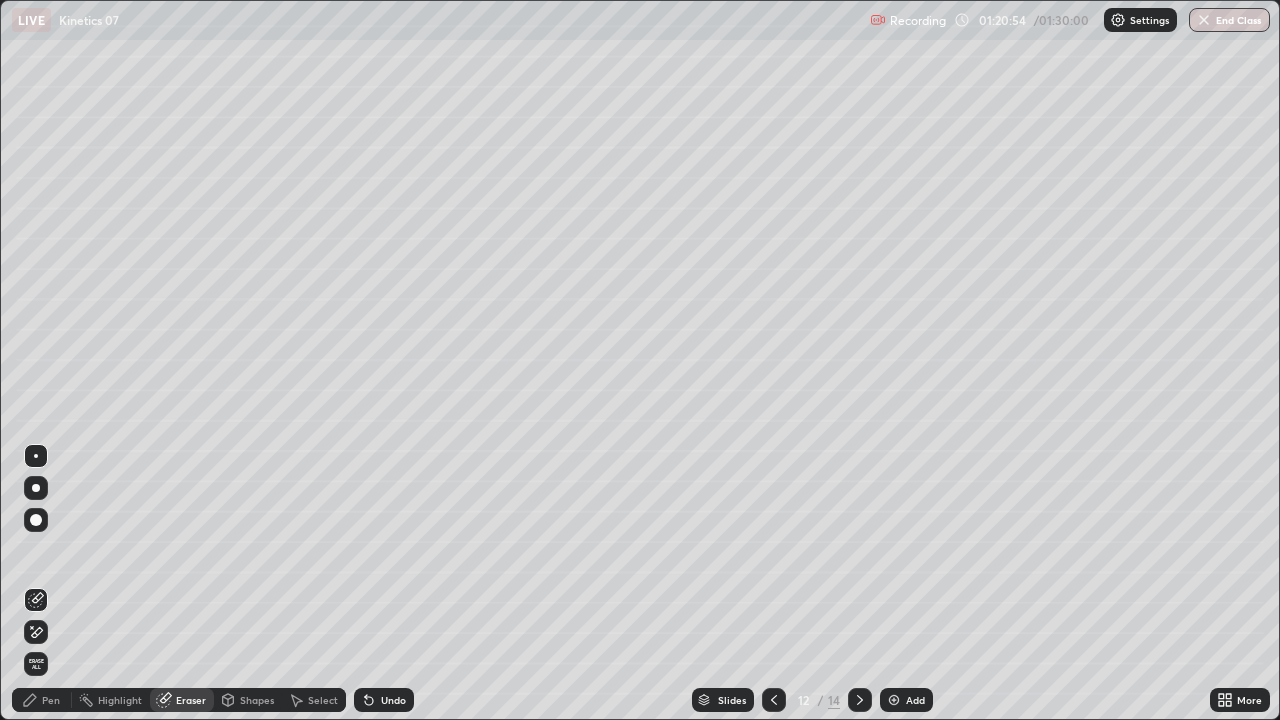 click on "Pen" at bounding box center [51, 700] 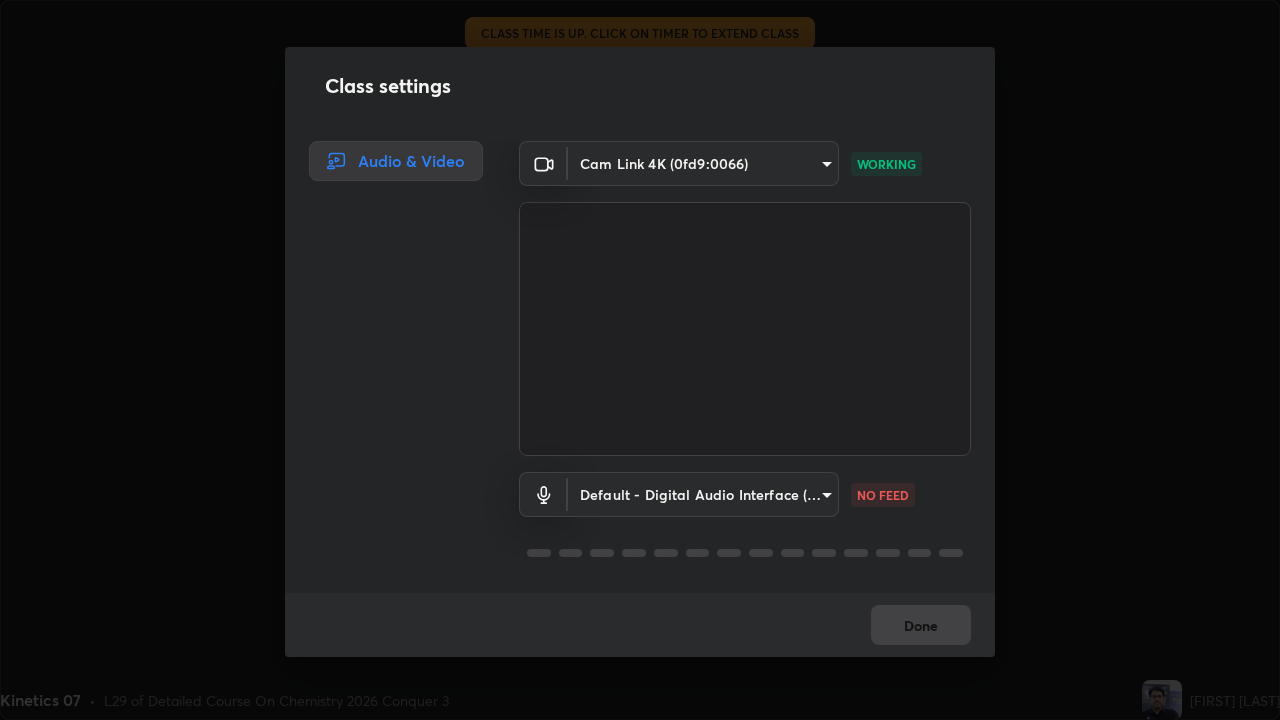 click on "Class settings Audio & Video Cam Link 4K (0fd9:0066) 4b691561e7a653ff76c4e48a590a0ea4b729d3861a95273bafb8aaedfd2b728d WORKING Default - Digital Audio Interface (5- Cam Link 4K) default NO FEED Done" at bounding box center (640, 360) 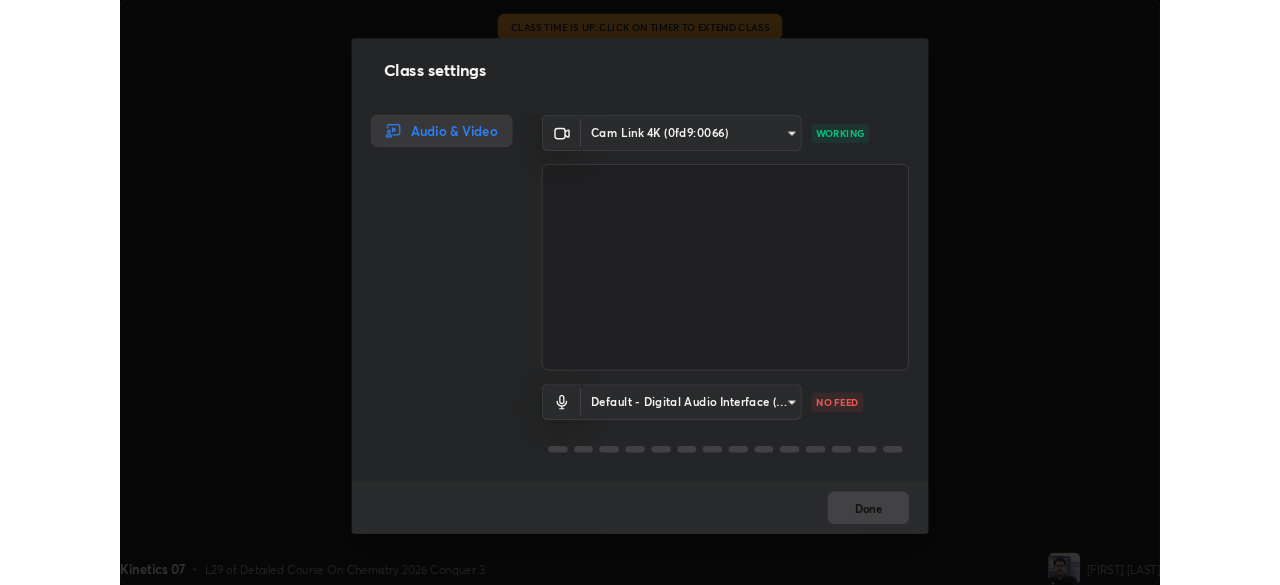scroll, scrollTop: 585, scrollLeft: 1280, axis: both 